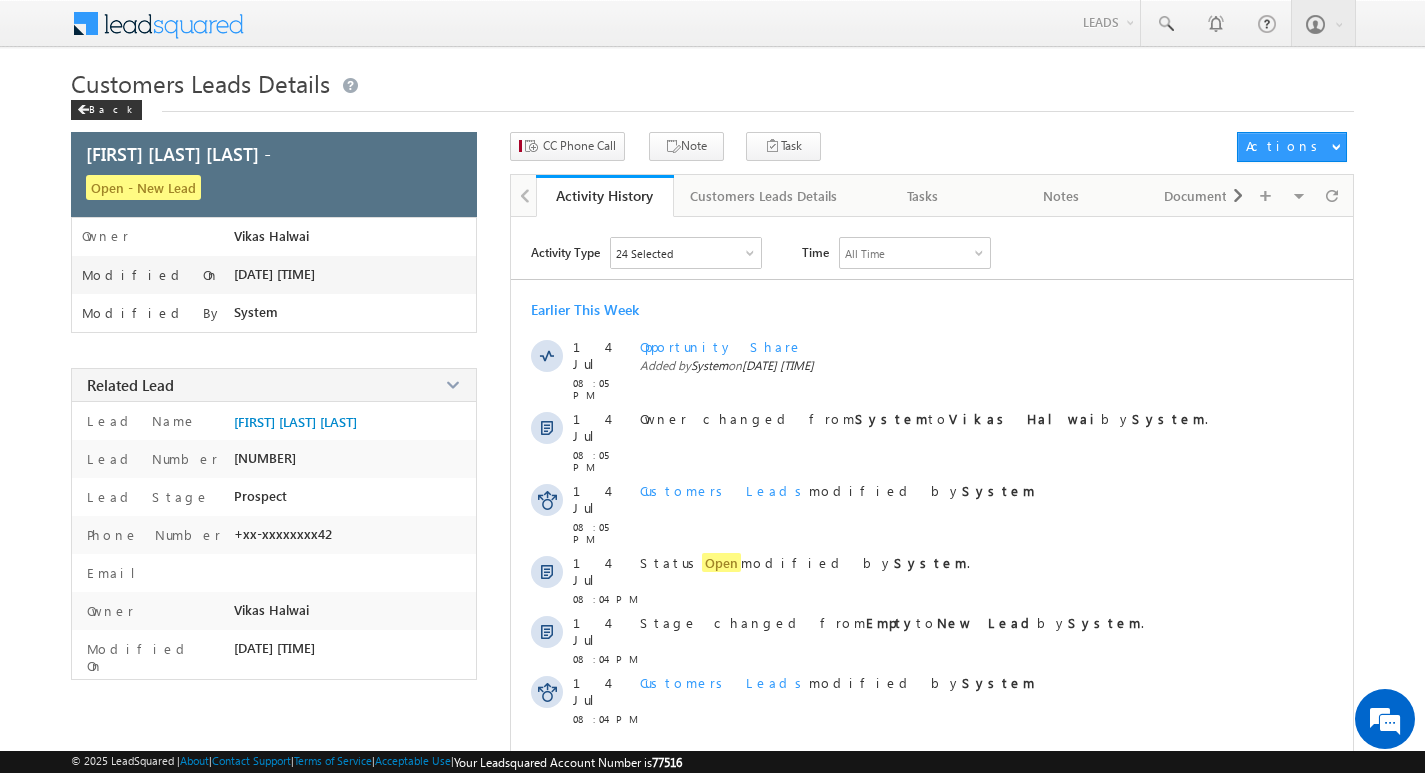 scroll, scrollTop: 0, scrollLeft: 0, axis: both 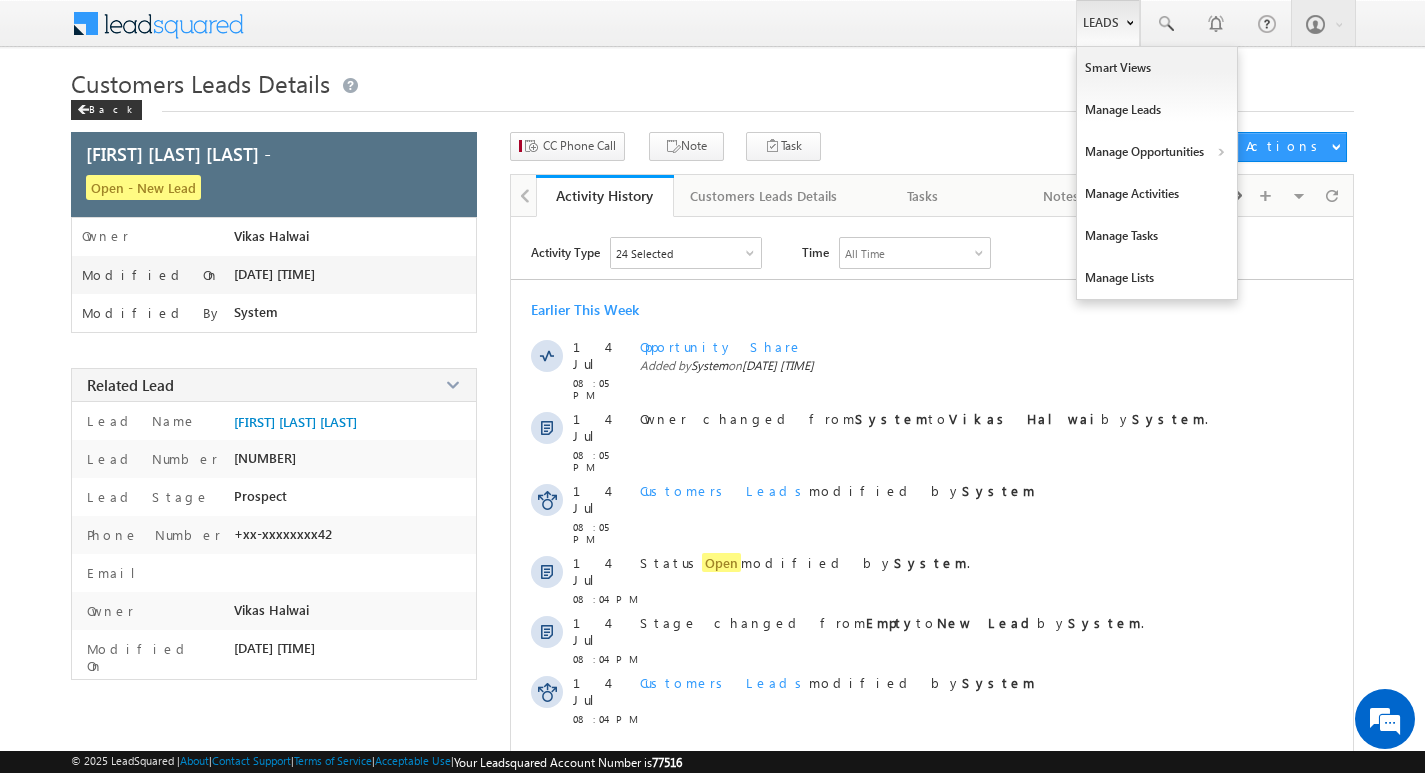 click on "Leads" at bounding box center (1108, 23) 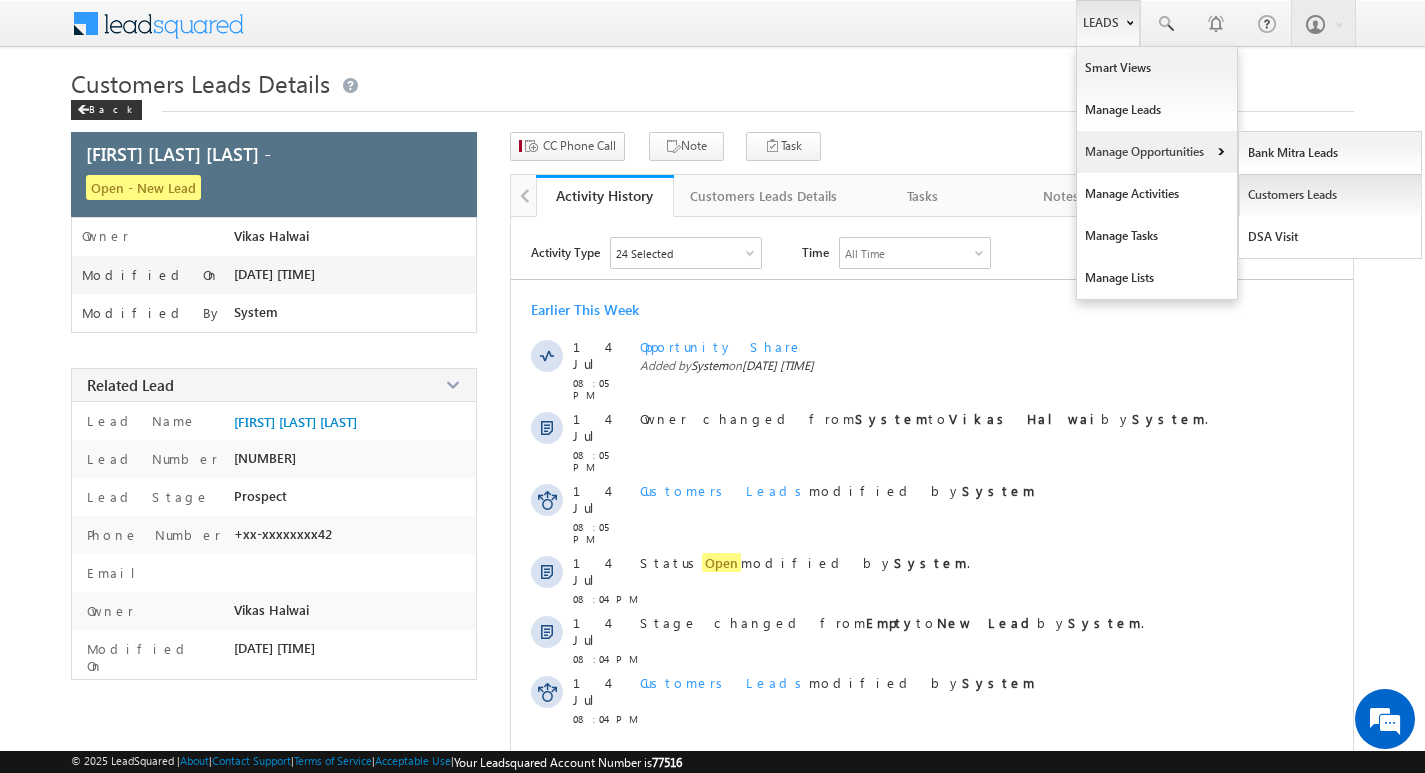 click on "Customers Leads" at bounding box center [1330, 195] 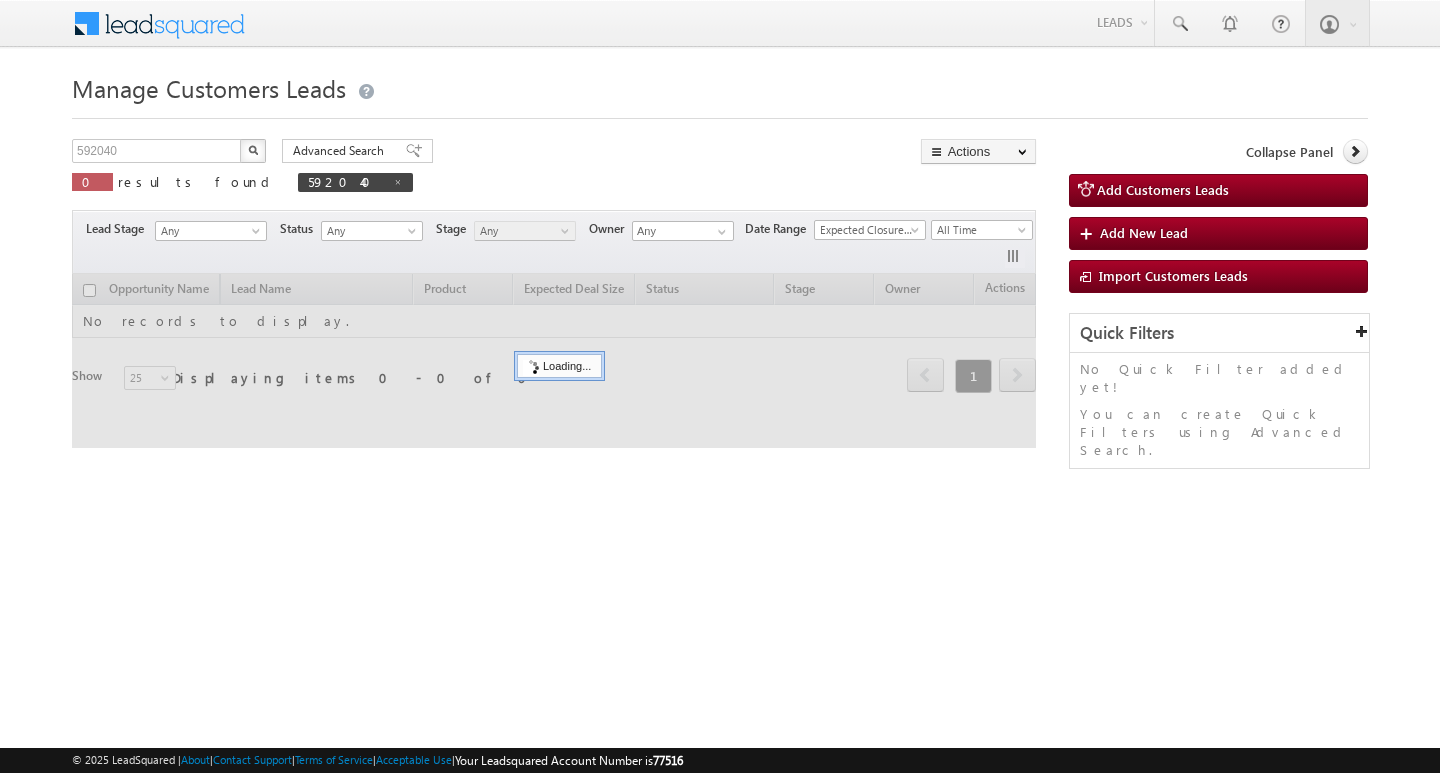 scroll, scrollTop: 0, scrollLeft: 0, axis: both 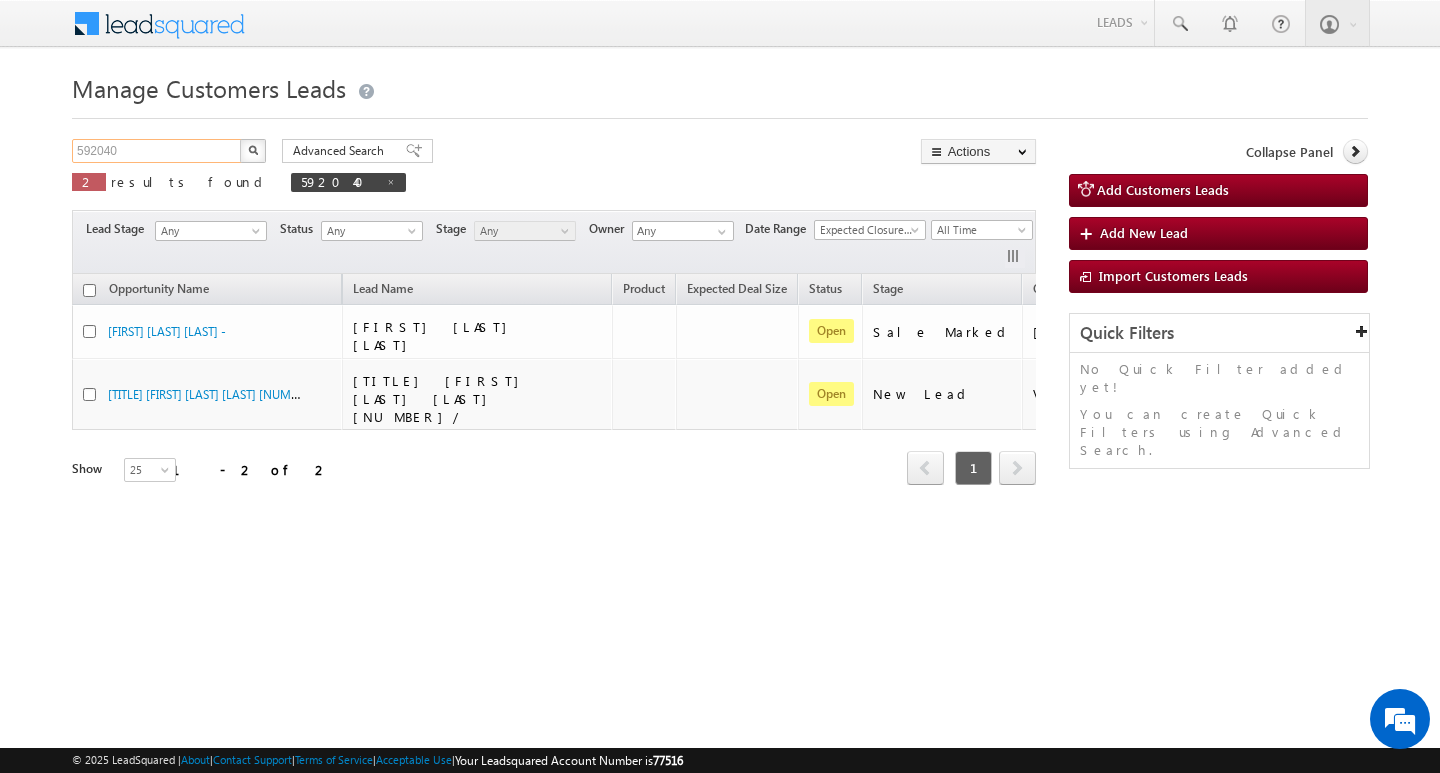 click on "592040" at bounding box center [157, 151] 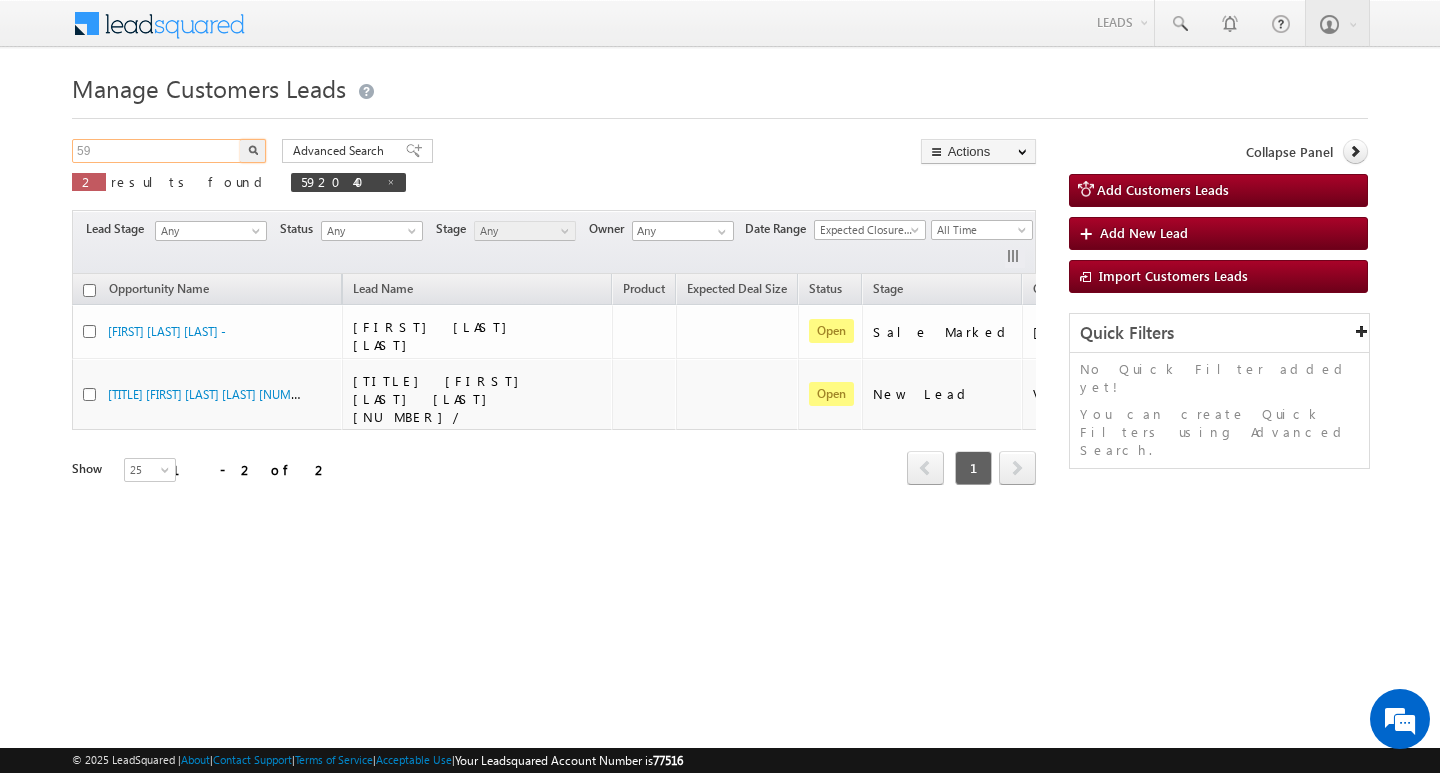 type on "5" 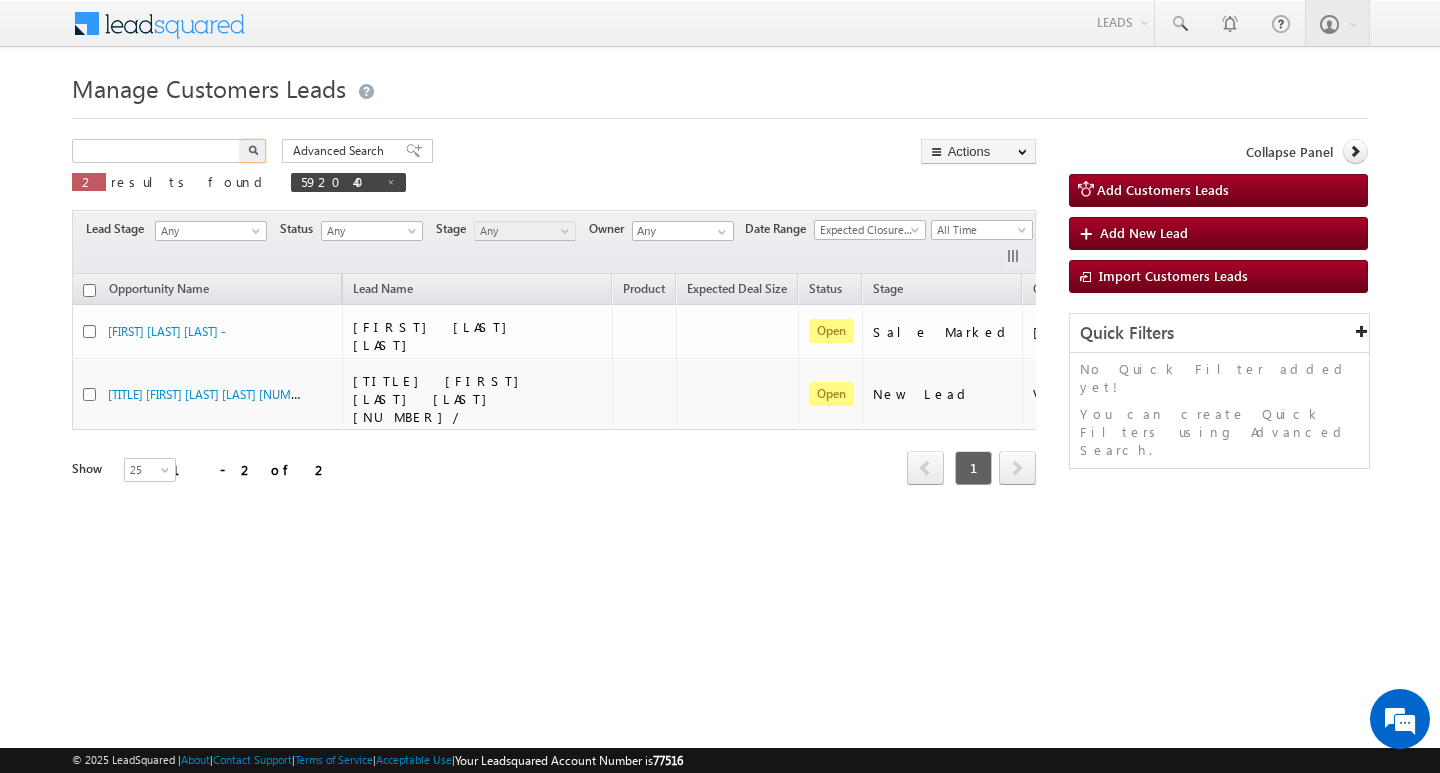 type on "Search Customers Leads" 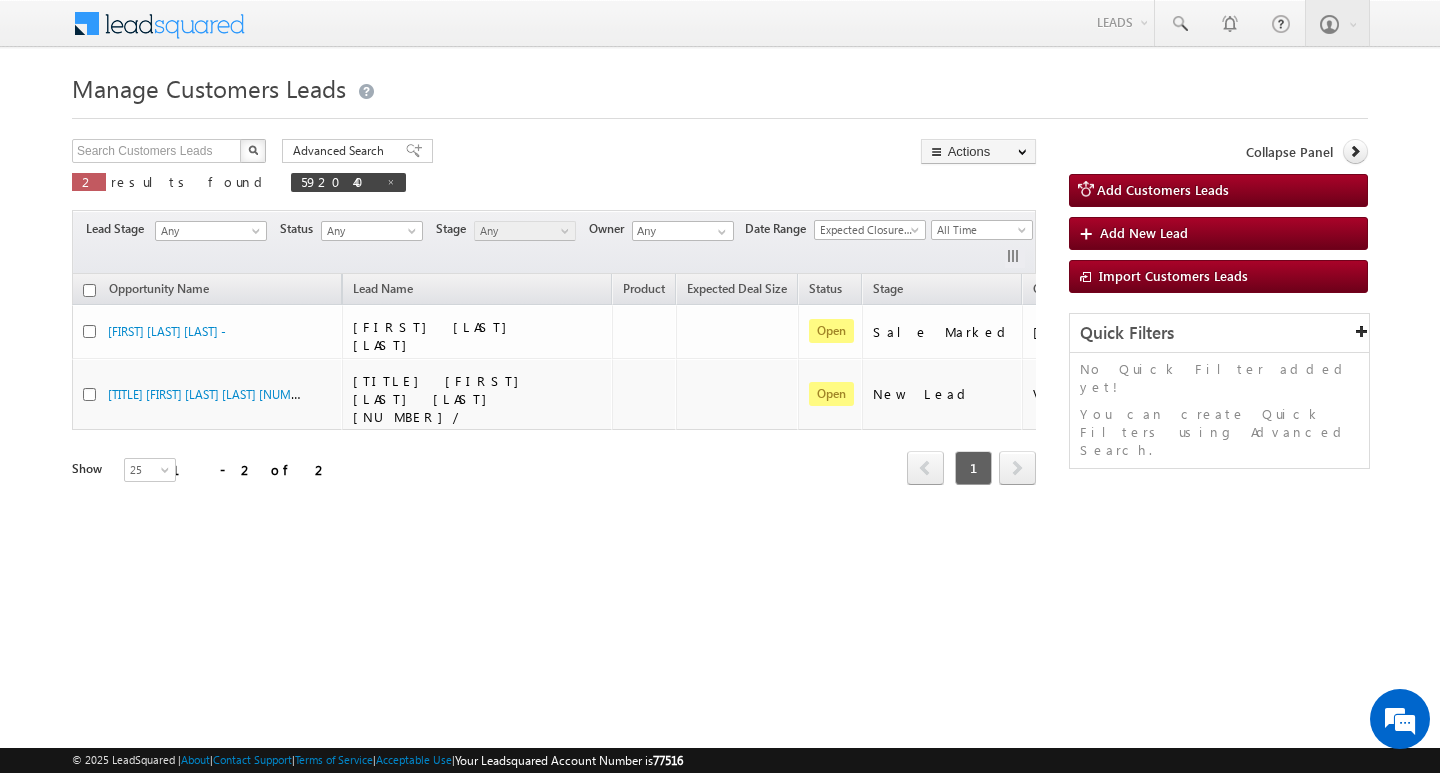 scroll, scrollTop: 0, scrollLeft: 0, axis: both 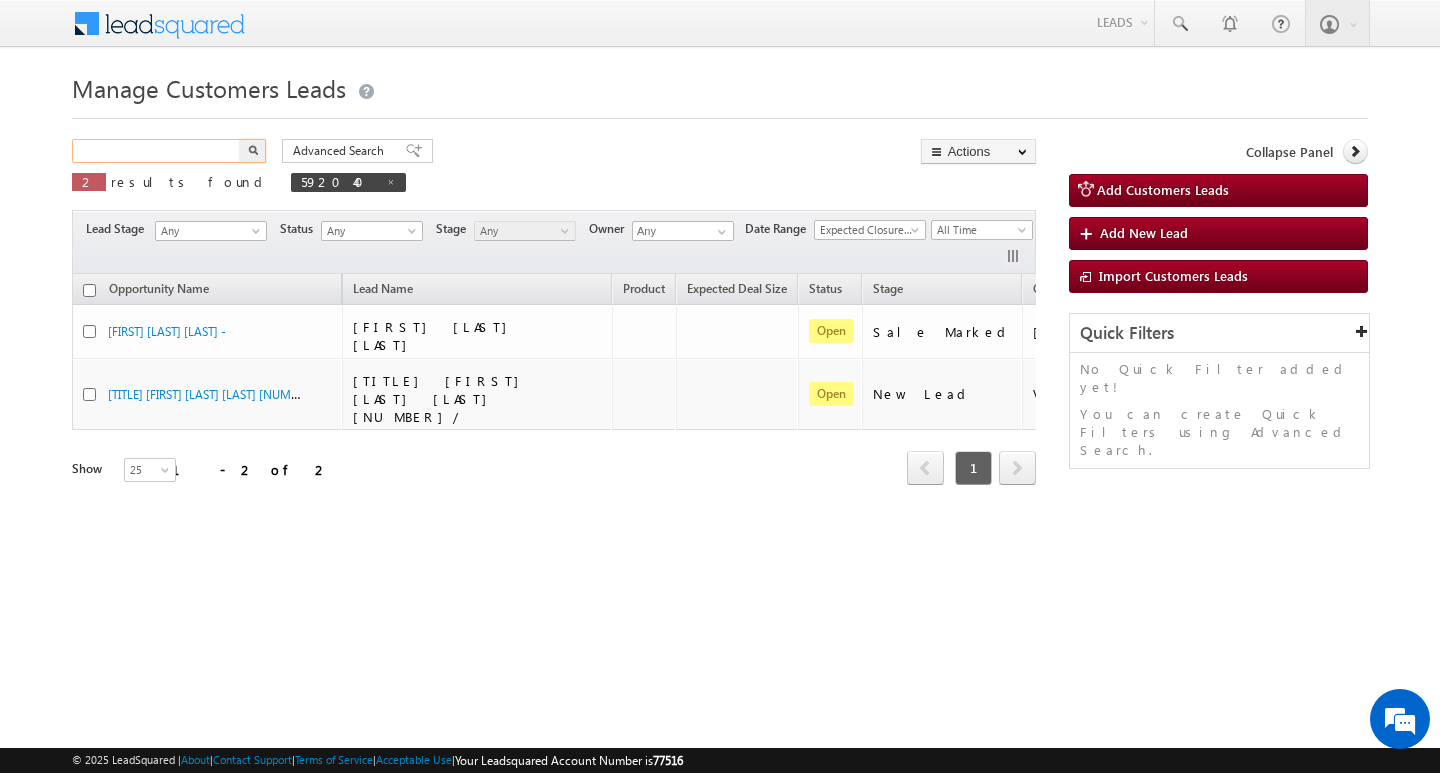 click at bounding box center (157, 151) 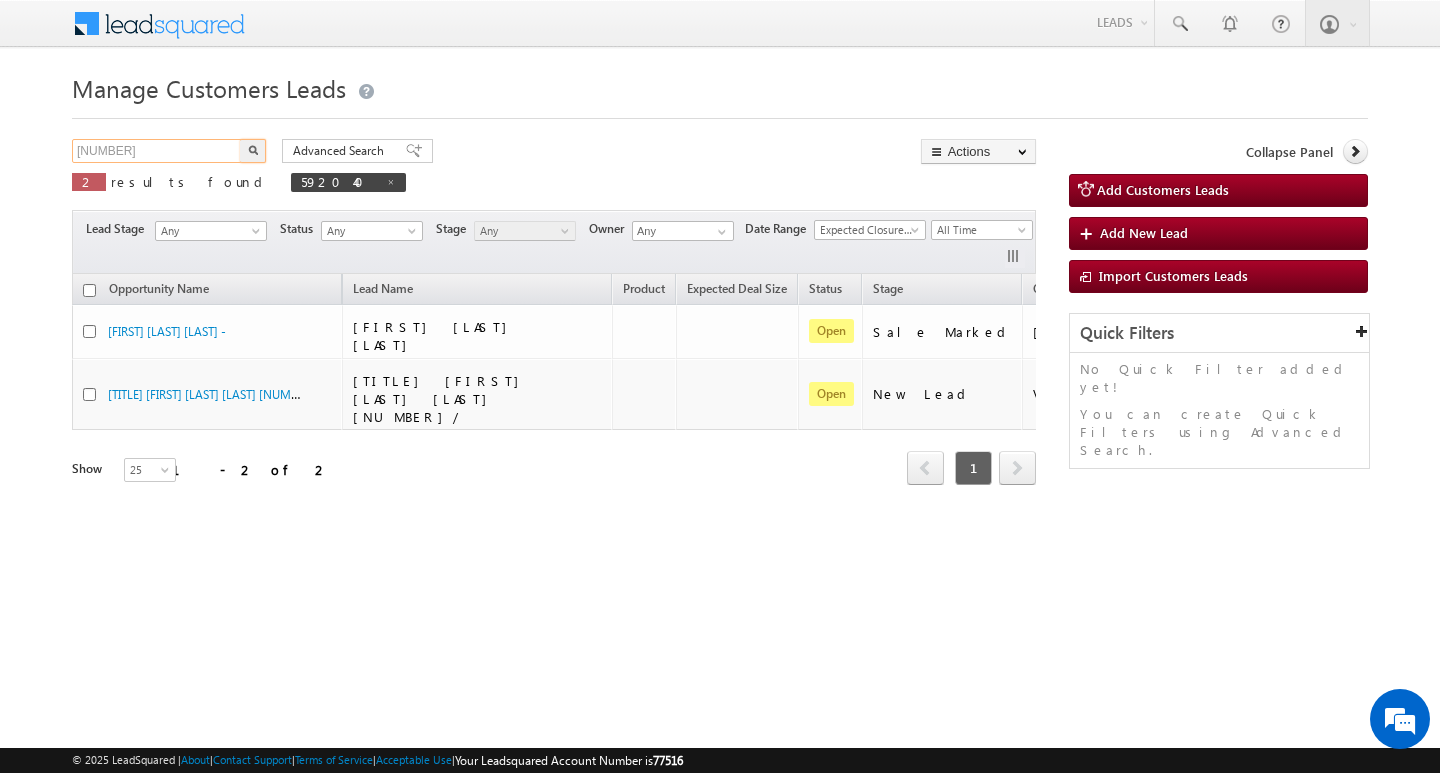 type on "562828" 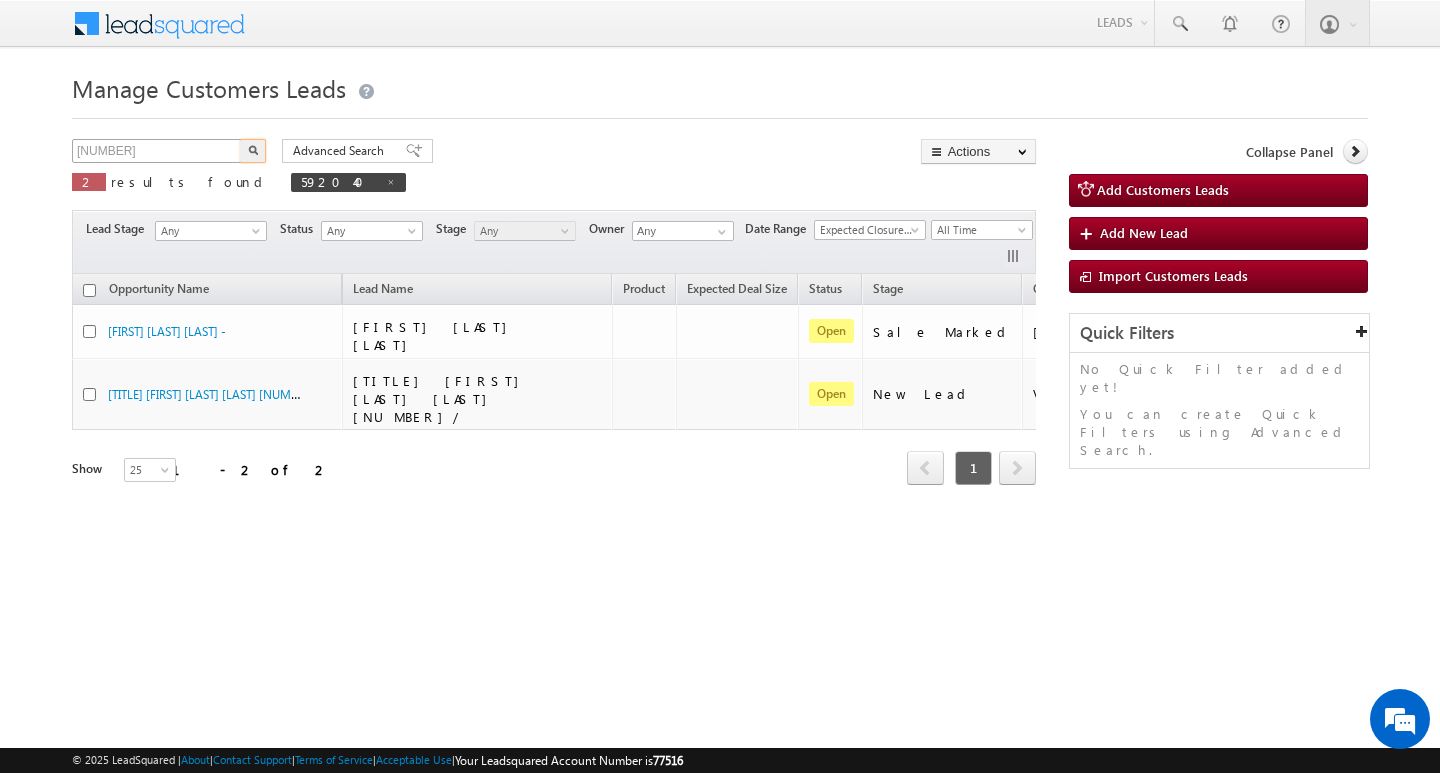 click at bounding box center [253, 151] 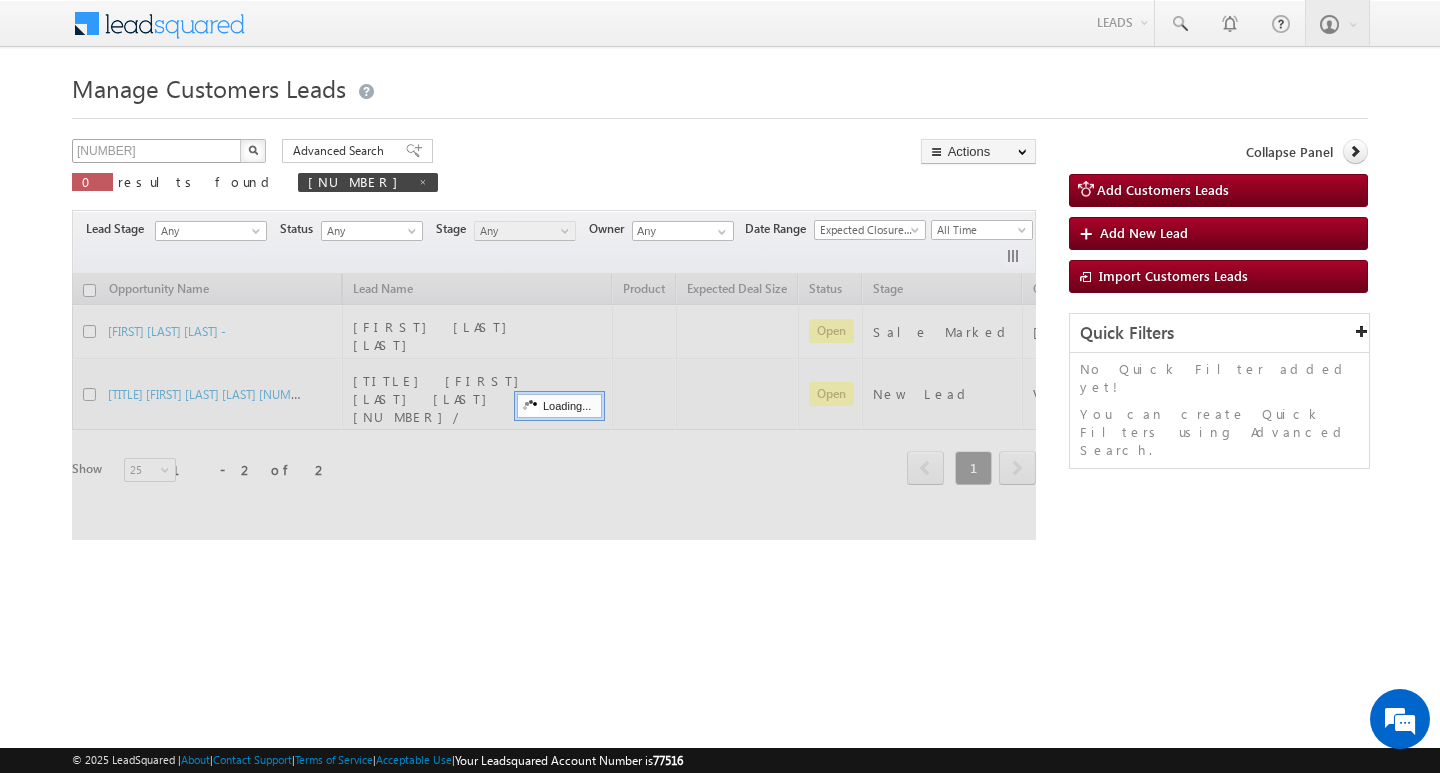 type 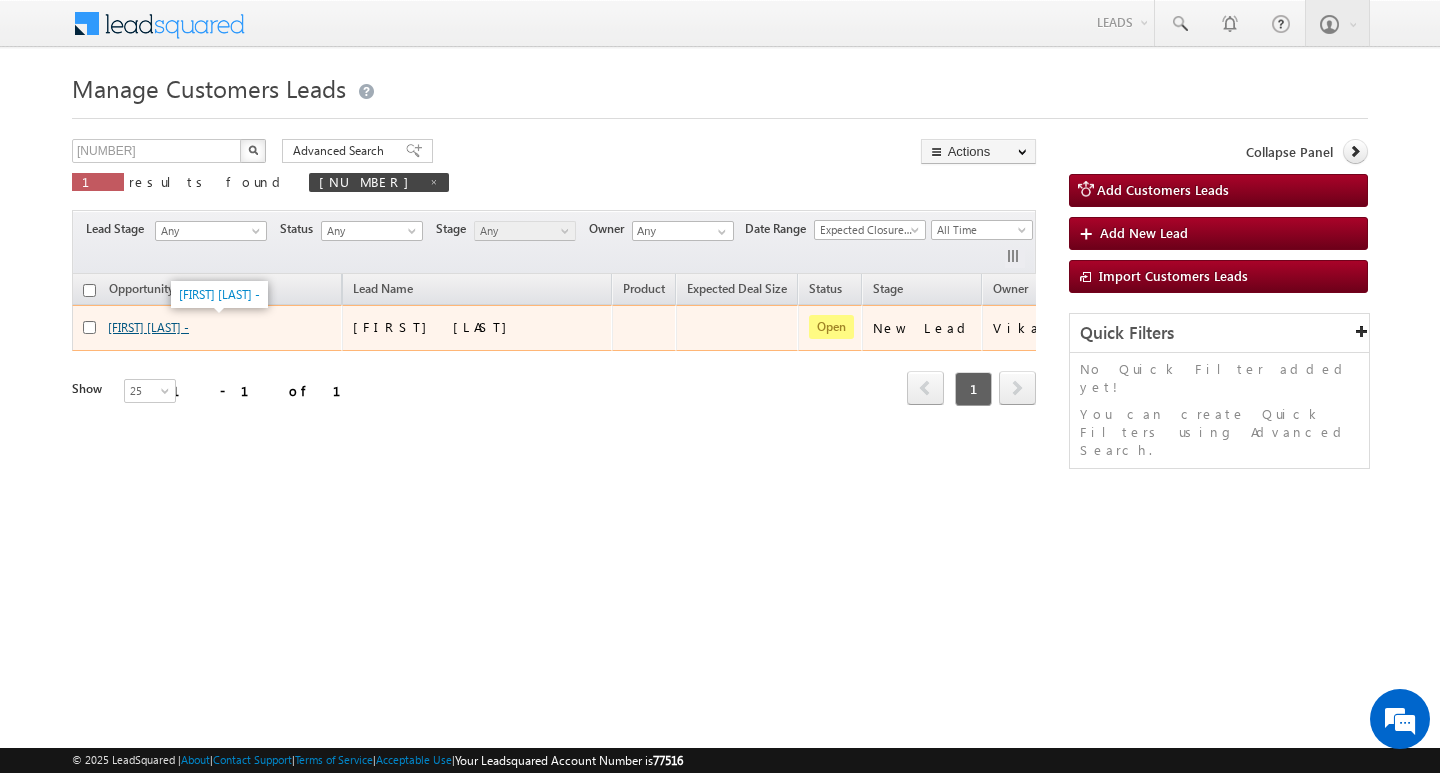 click on "Sohan Lal  -" at bounding box center (148, 327) 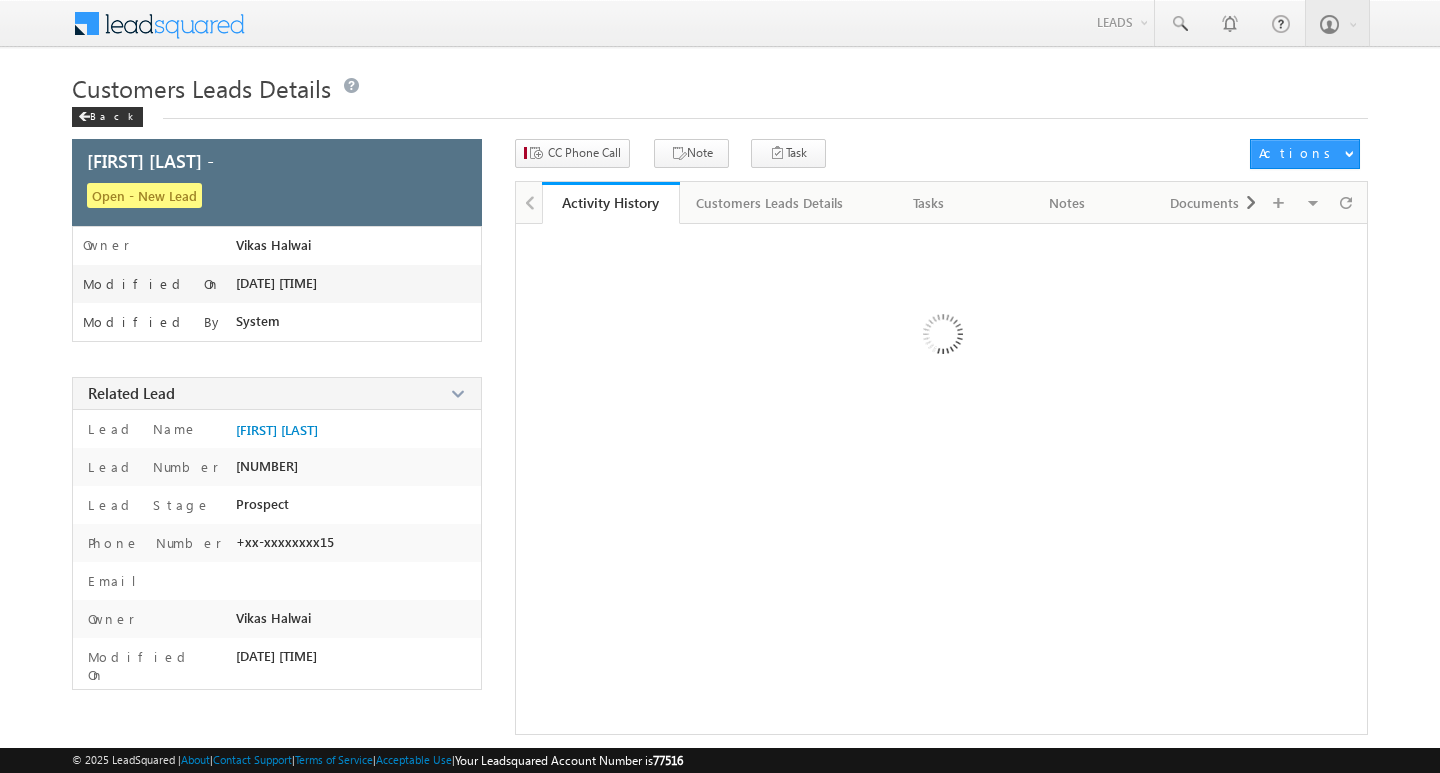 scroll, scrollTop: 0, scrollLeft: 0, axis: both 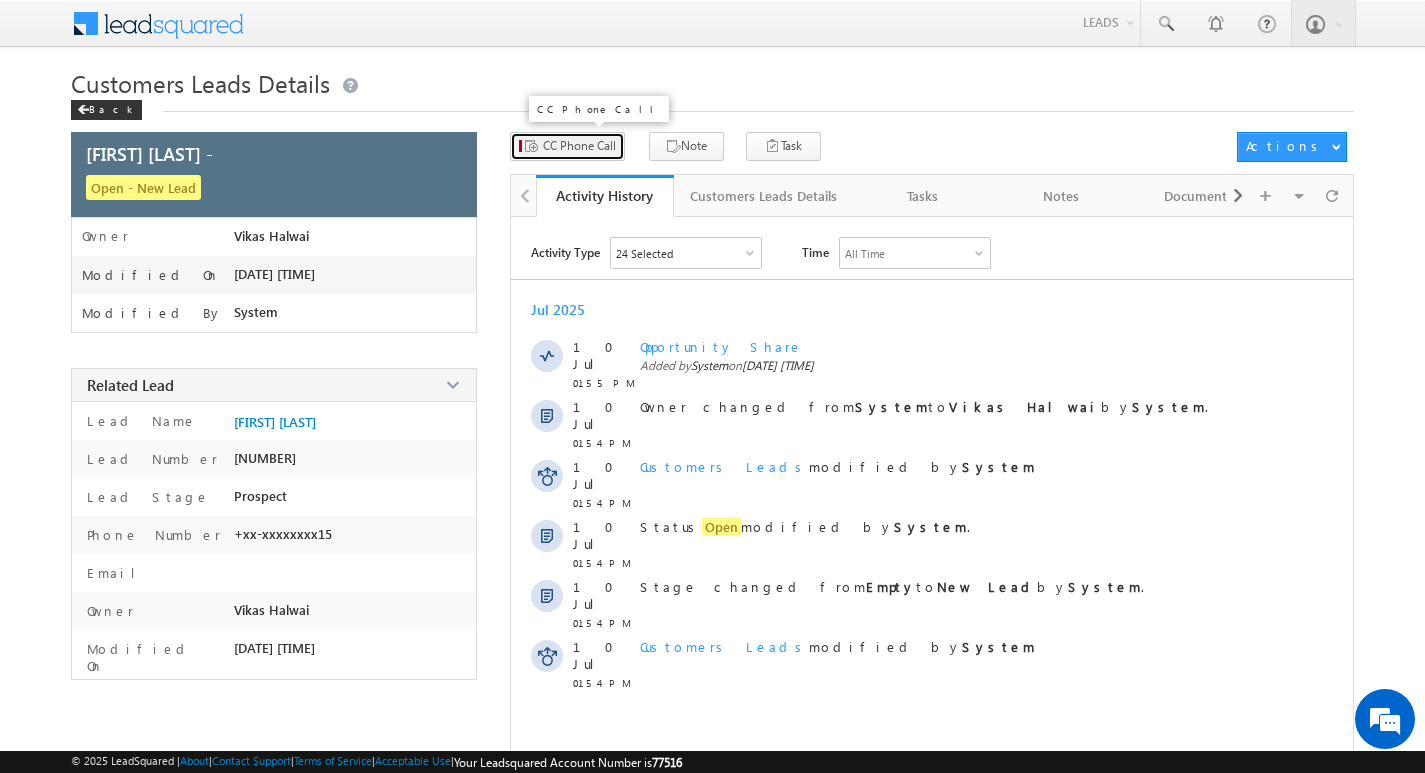 click on "CC Phone Call" at bounding box center (567, 146) 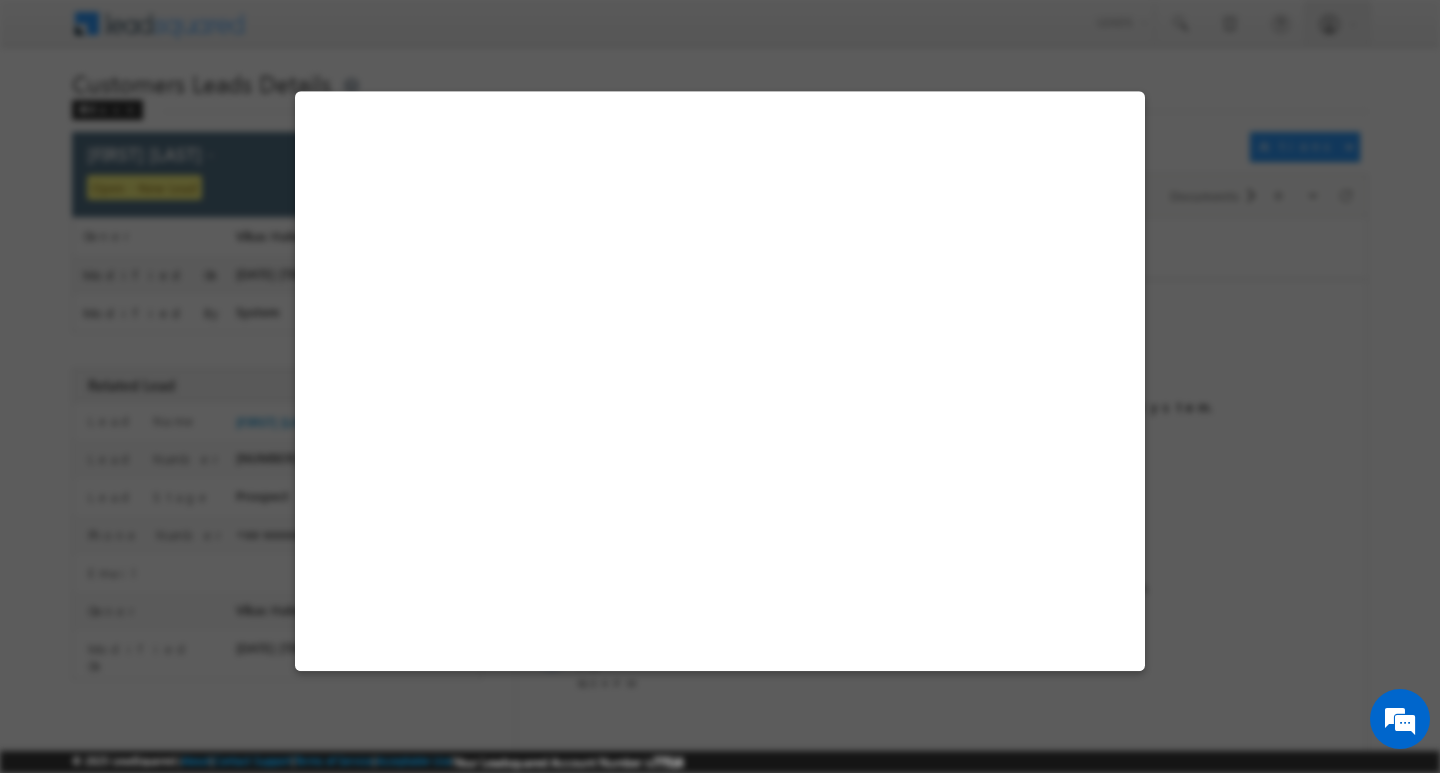 select on "Delhi 2" 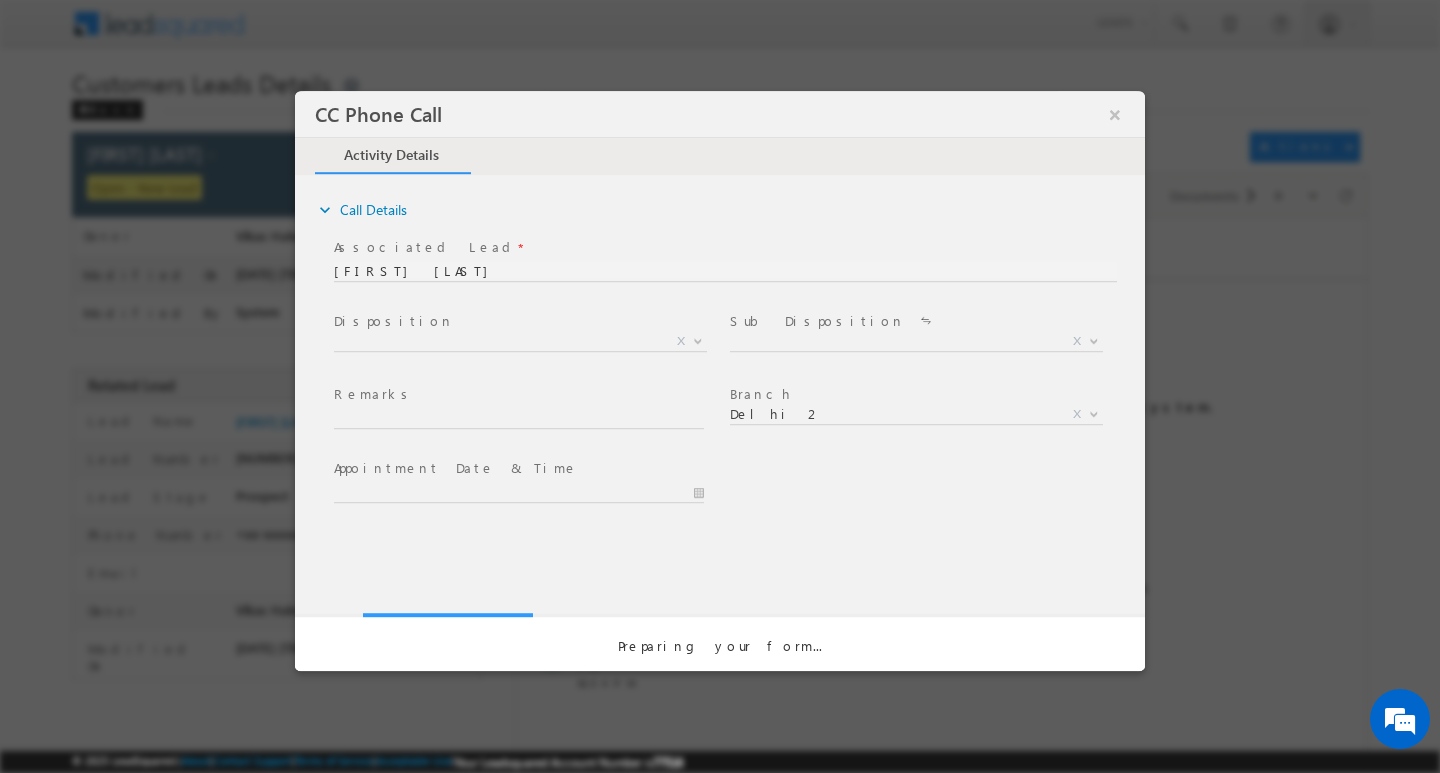 scroll, scrollTop: 0, scrollLeft: 0, axis: both 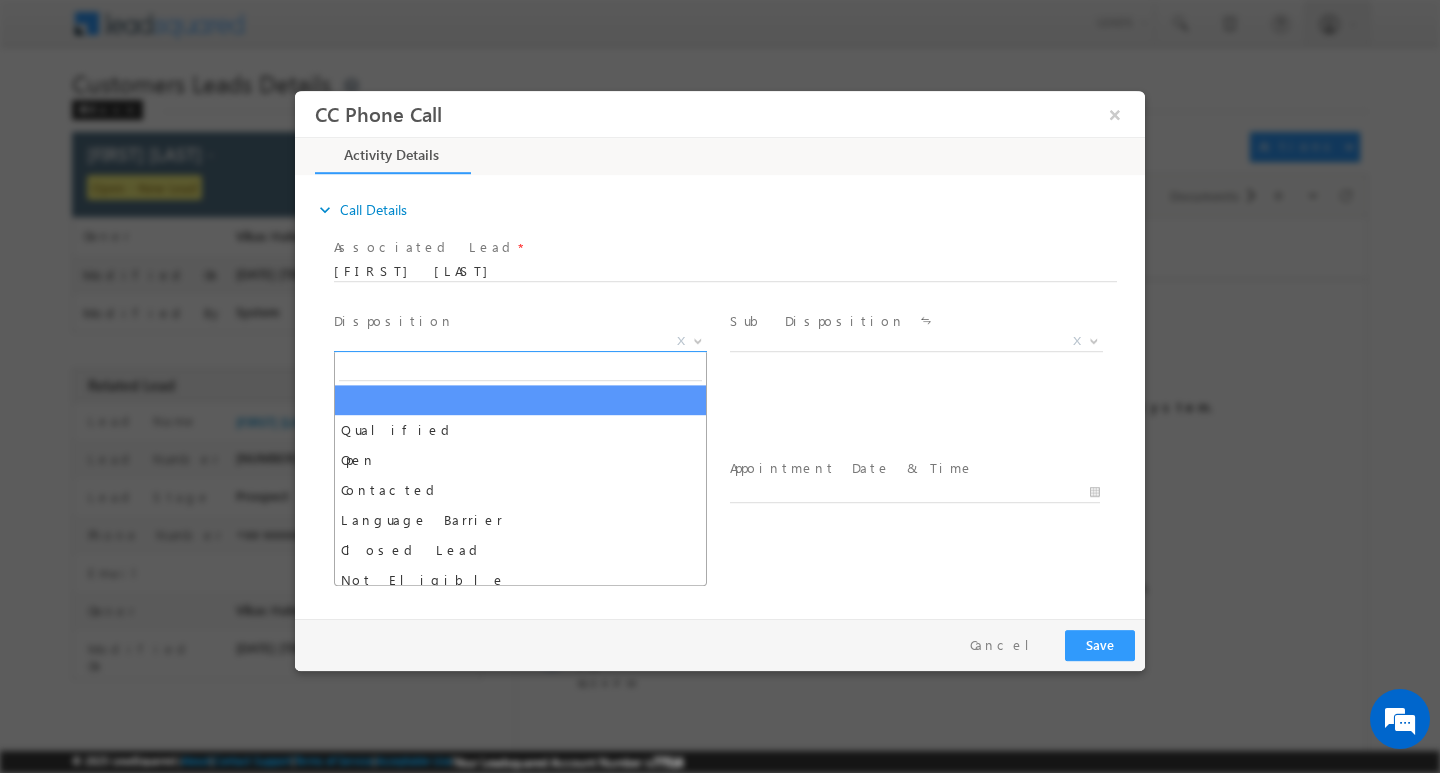 click at bounding box center [698, 339] 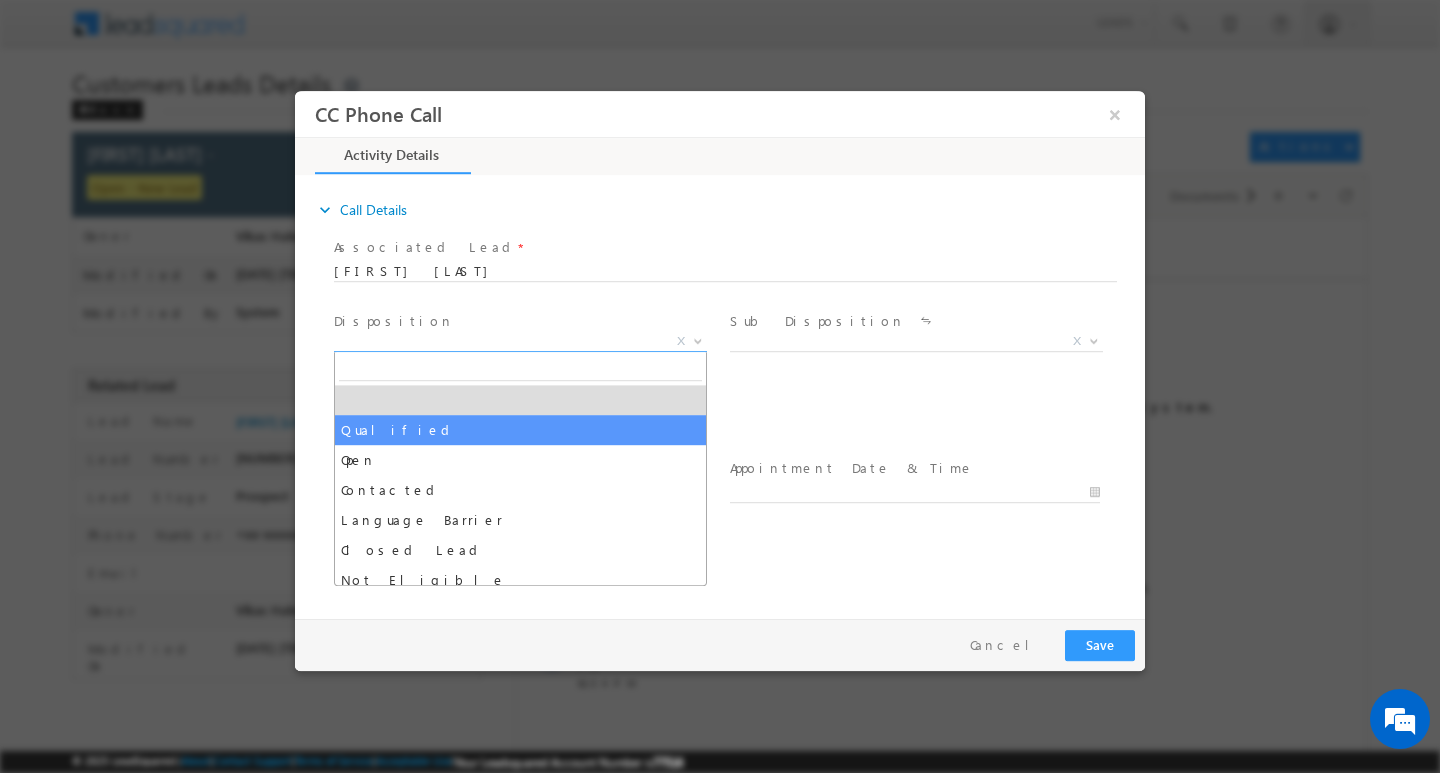 select on "Qualified" 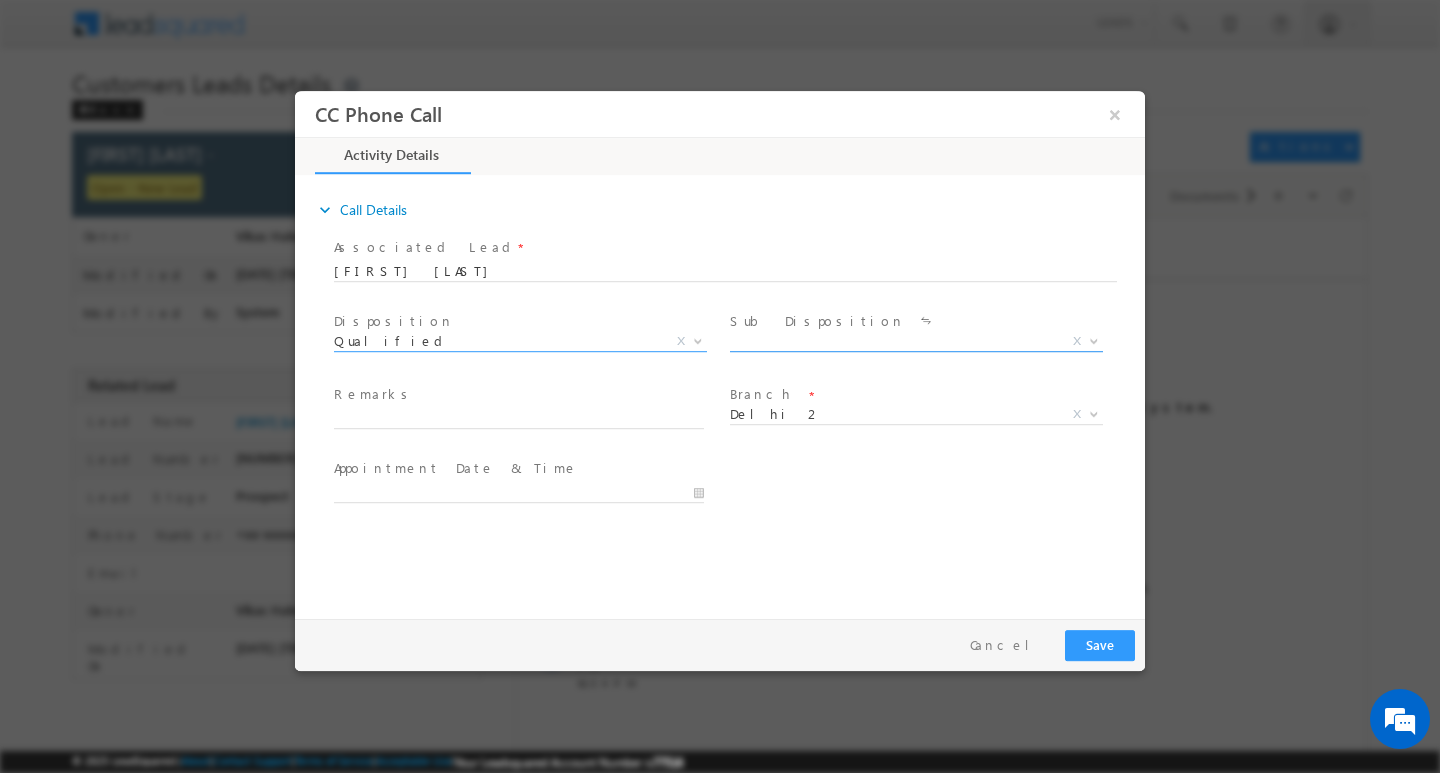 click at bounding box center [1094, 339] 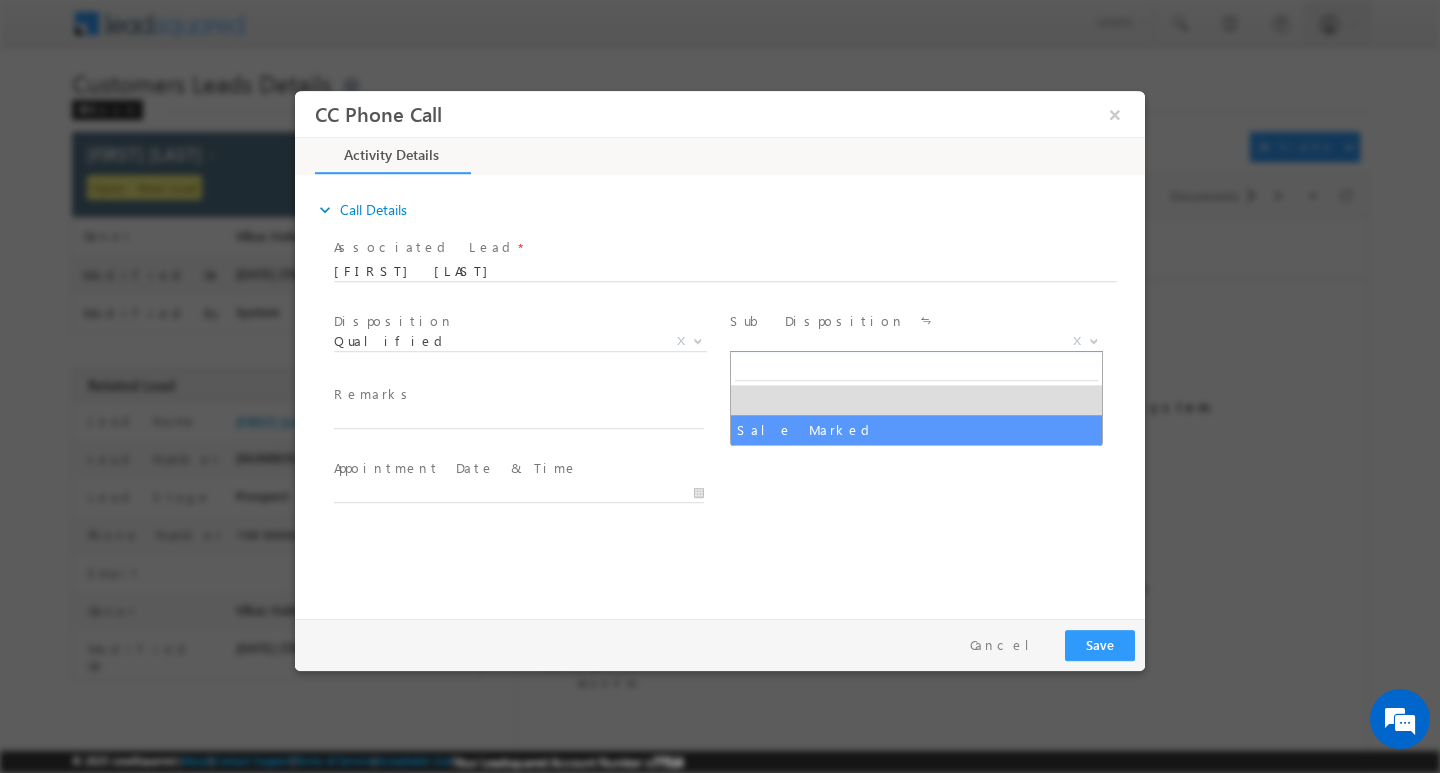 select on "Sale Marked" 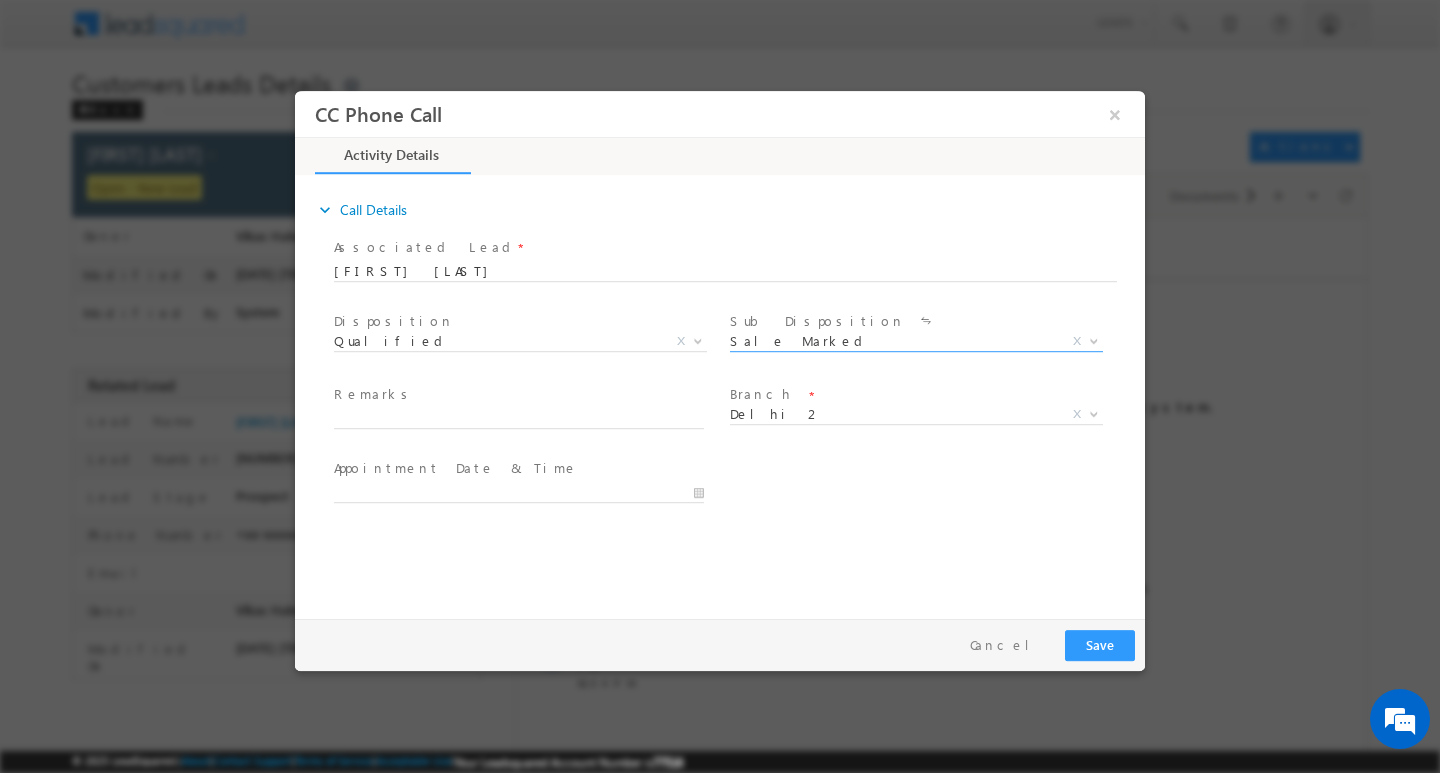 click on "Remarks
*" at bounding box center (518, 395) 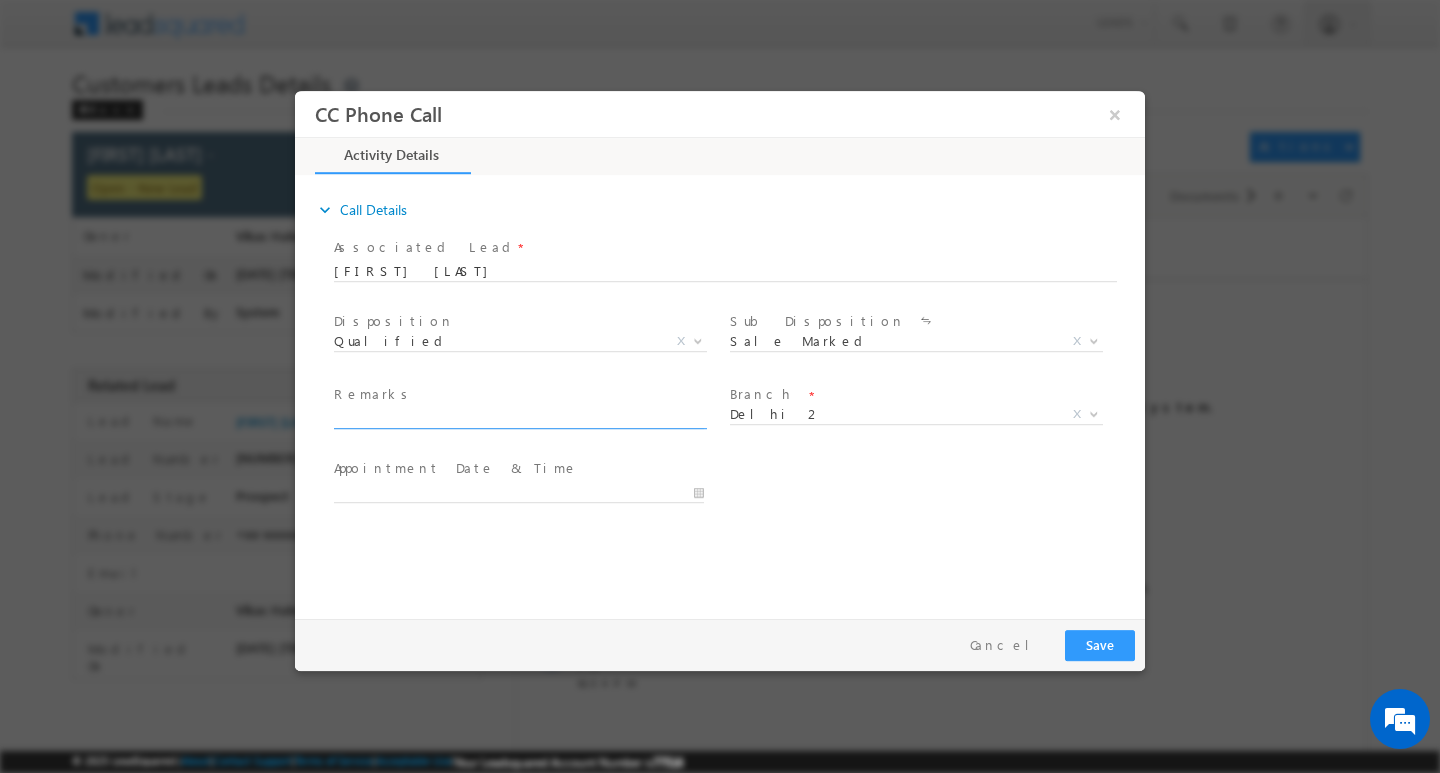 scroll, scrollTop: 0, scrollLeft: 0, axis: both 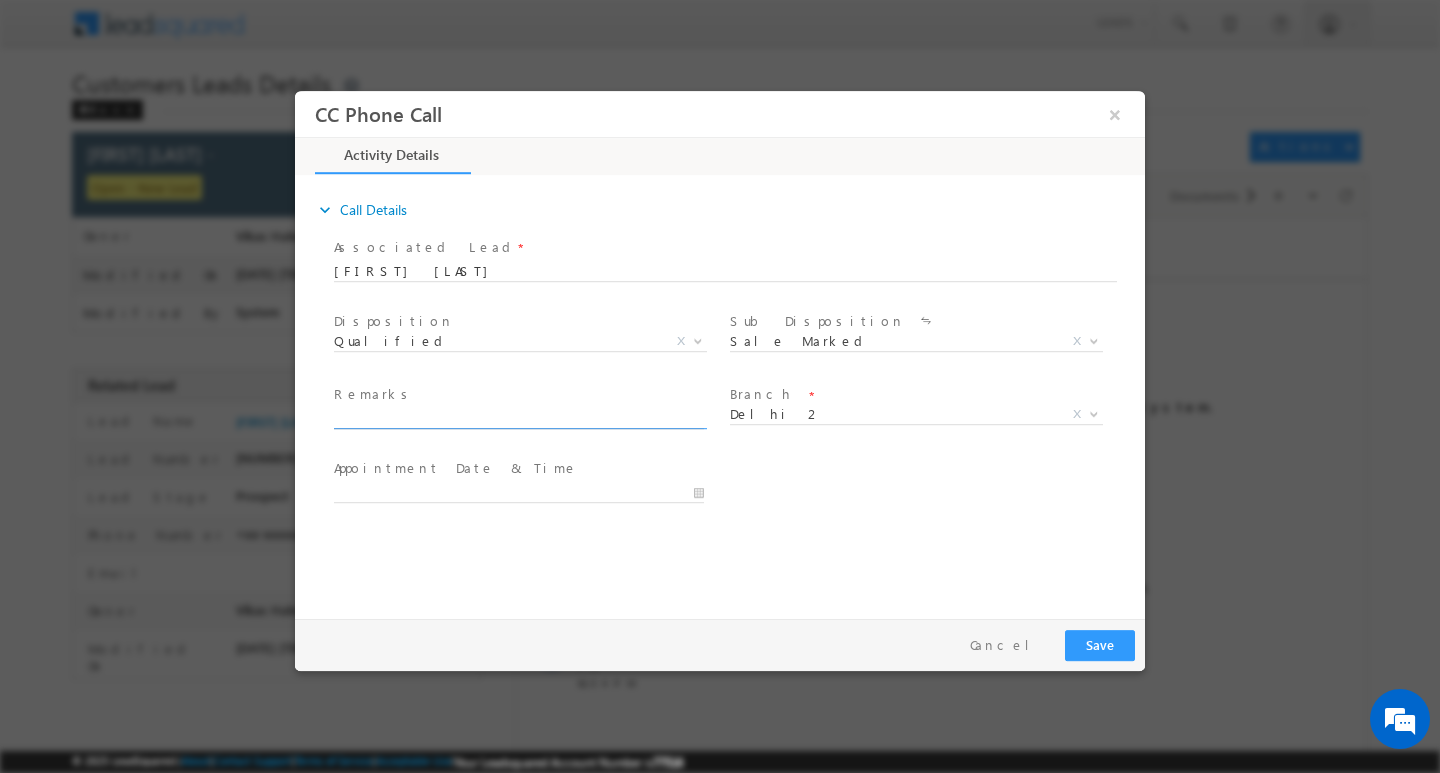 click at bounding box center (519, 418) 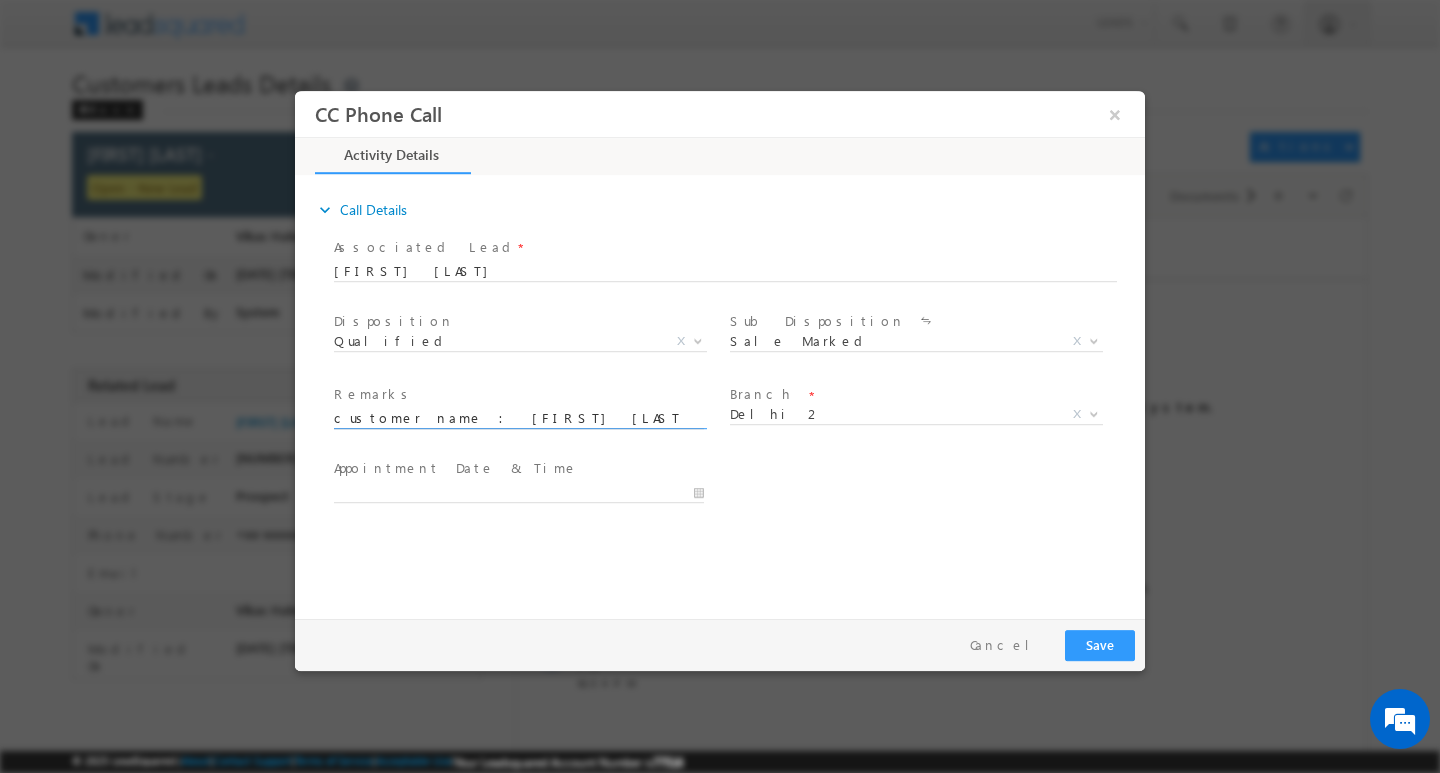 scroll, scrollTop: 0, scrollLeft: 825, axis: horizontal 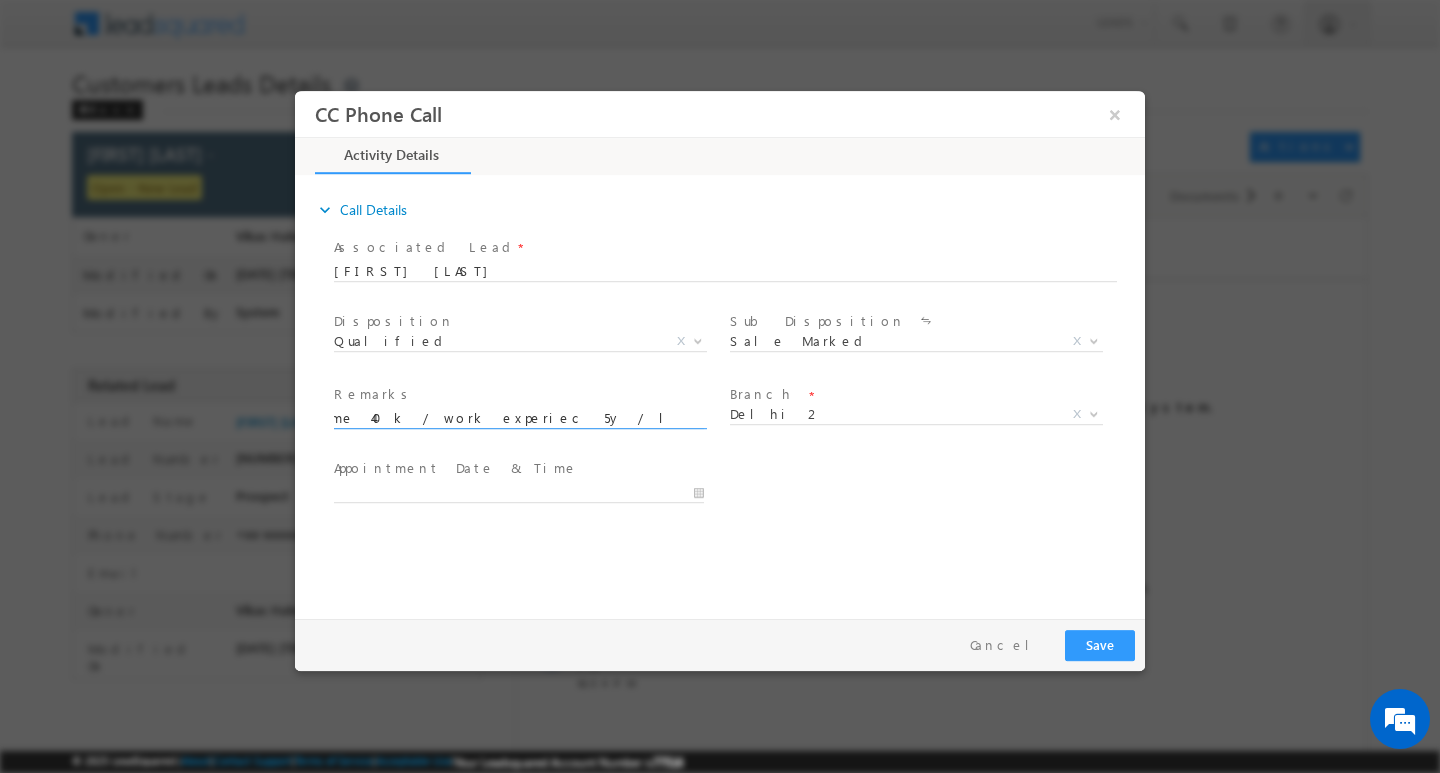 type on "customer name : [FIRST] [LAST]/ ag [AGE]/ b/ phone sopa /  mothe income 40k / work experiec 5y / loan type hl / loanamount 5l / aad [ADDRESS], [CITY], [STATE] [POSTAL_CODE]/ id [NUMBER]/ phon" 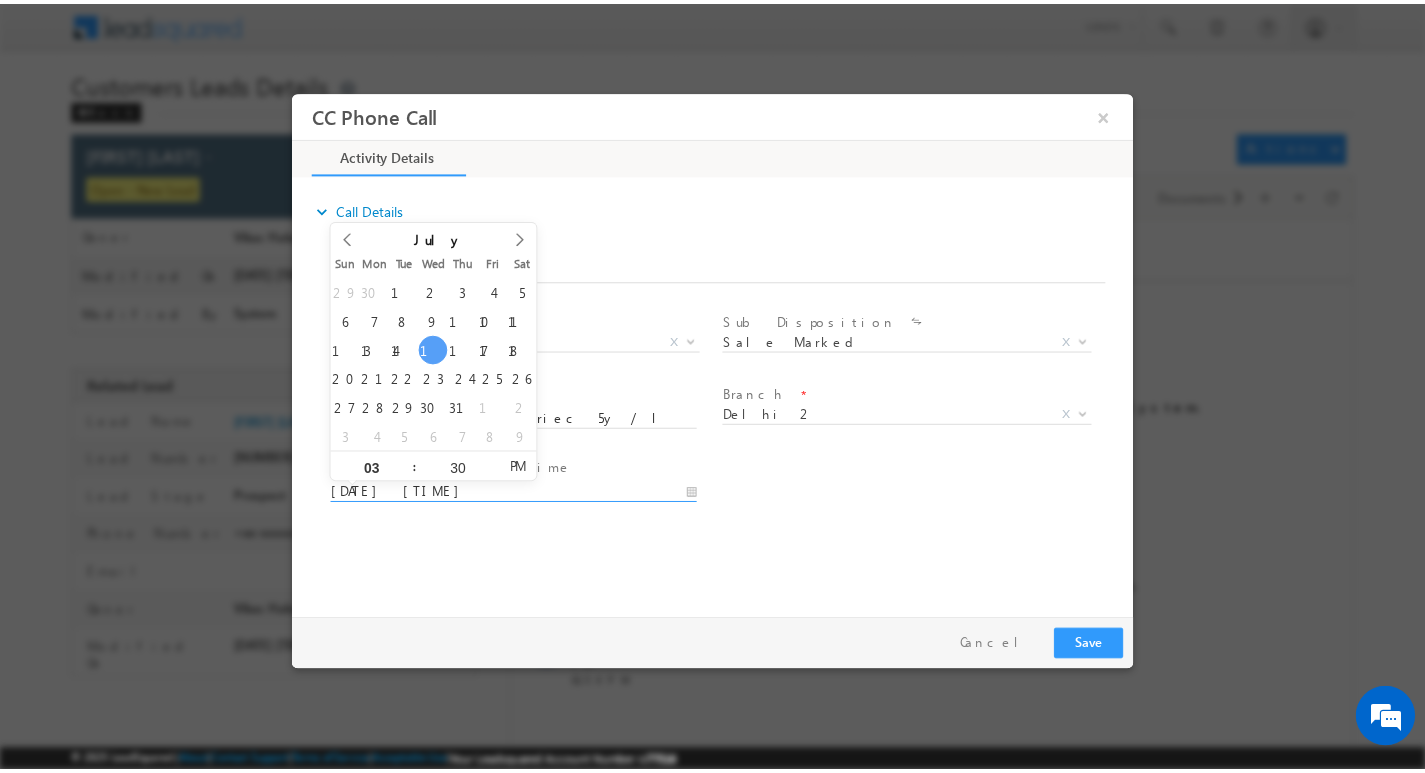 scroll, scrollTop: 0, scrollLeft: 0, axis: both 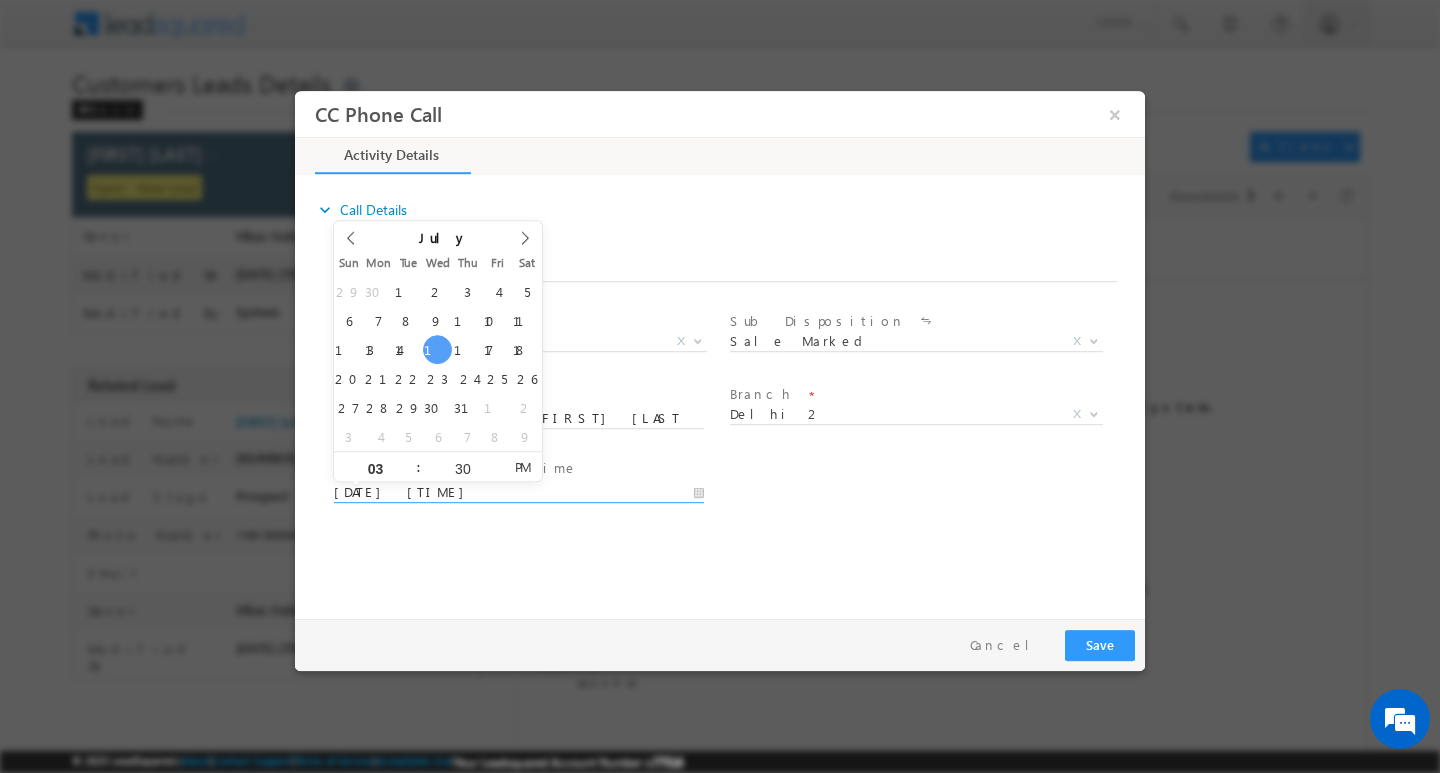 click on "[DATE] [TIME]" at bounding box center (519, 492) 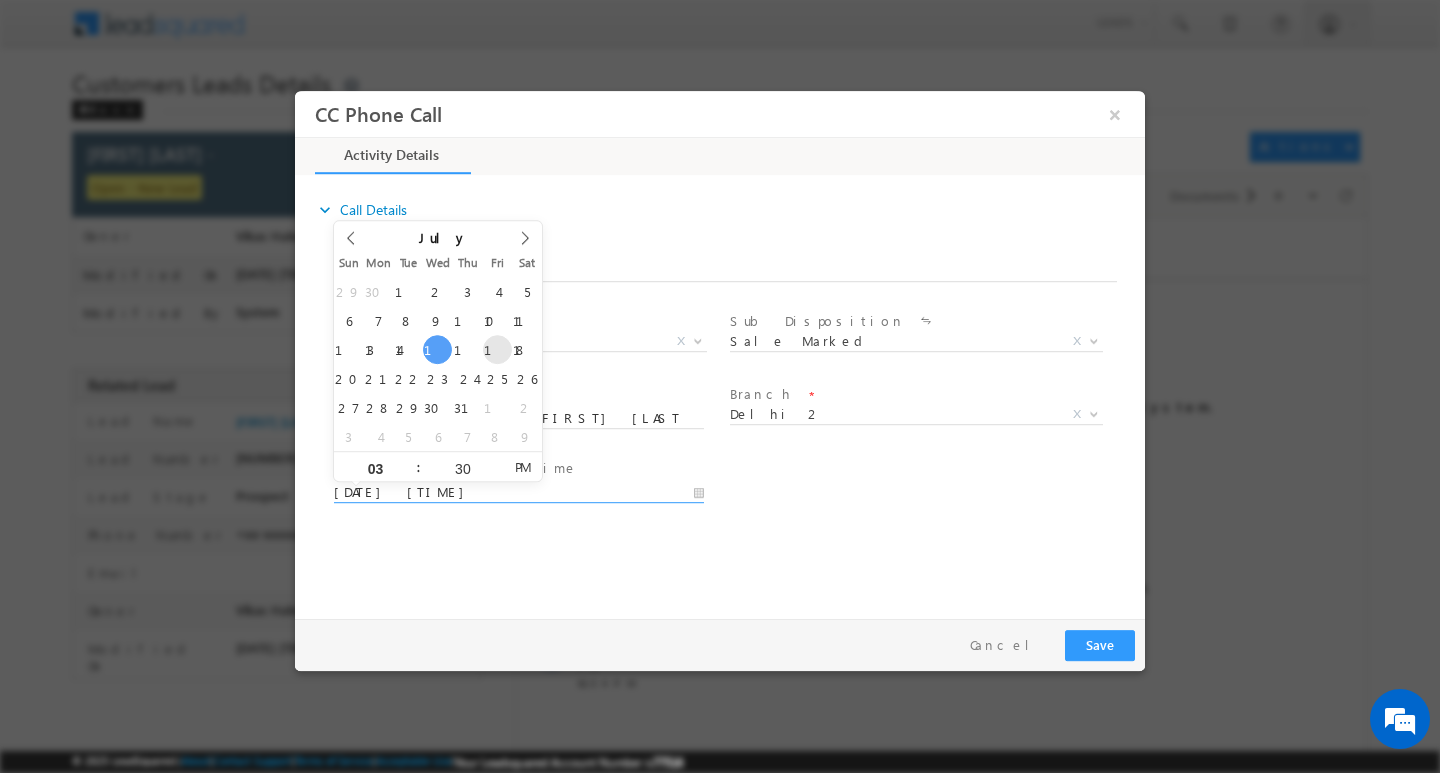 type on "[DATE] [TIME]" 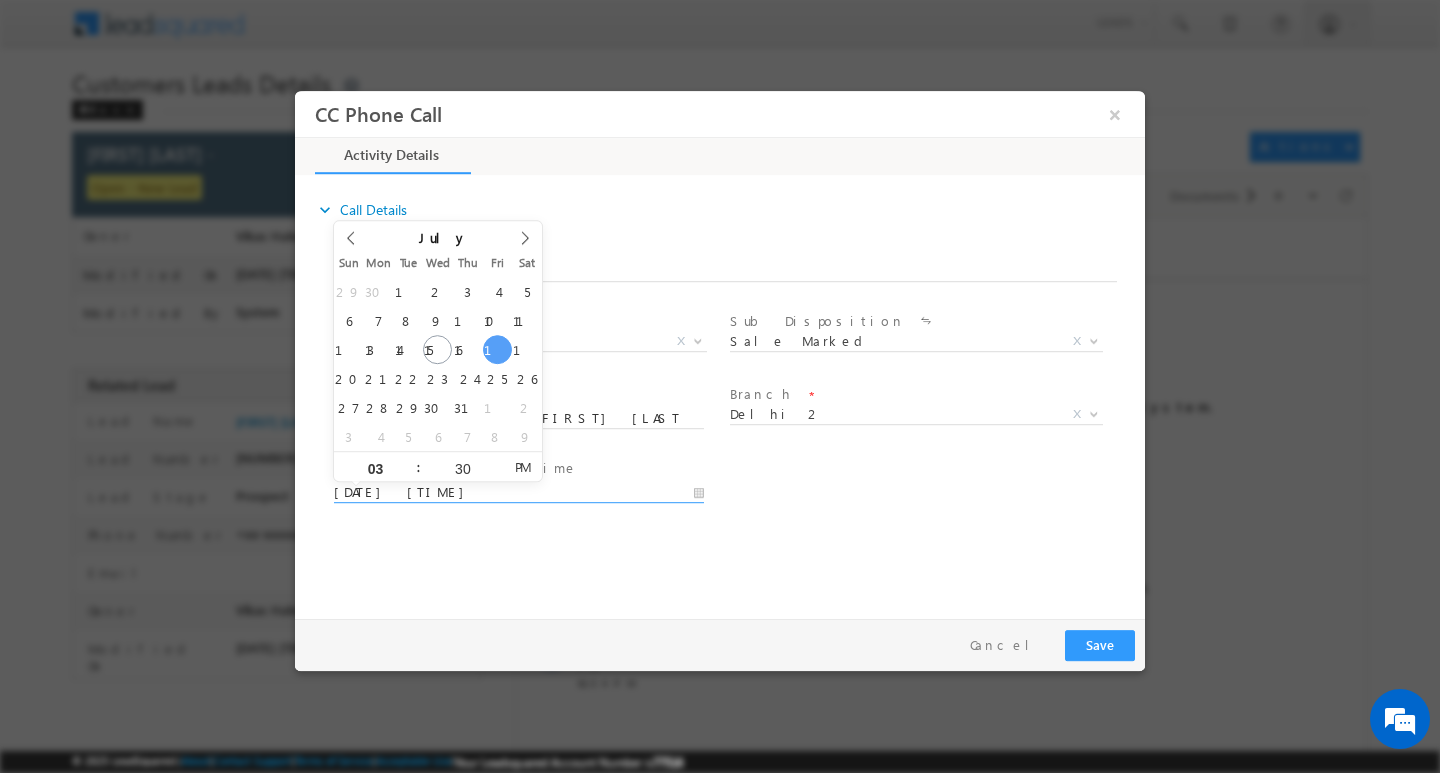 click on "expand_more Call Details
Associated Lead * [FIRST] [LAST] [FIRST] [LAST] Yes   No" at bounding box center [725, 393] 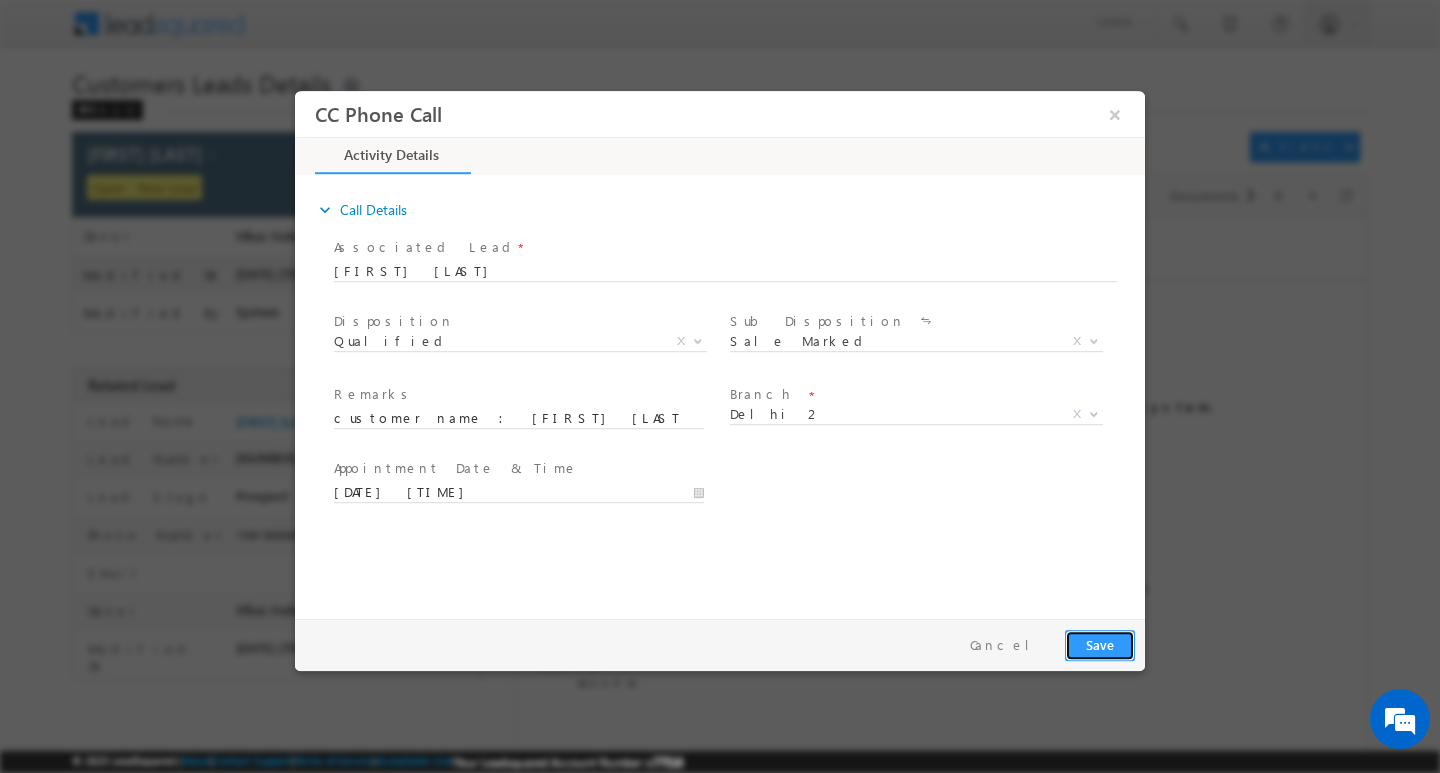 click on "Save" at bounding box center [1100, 644] 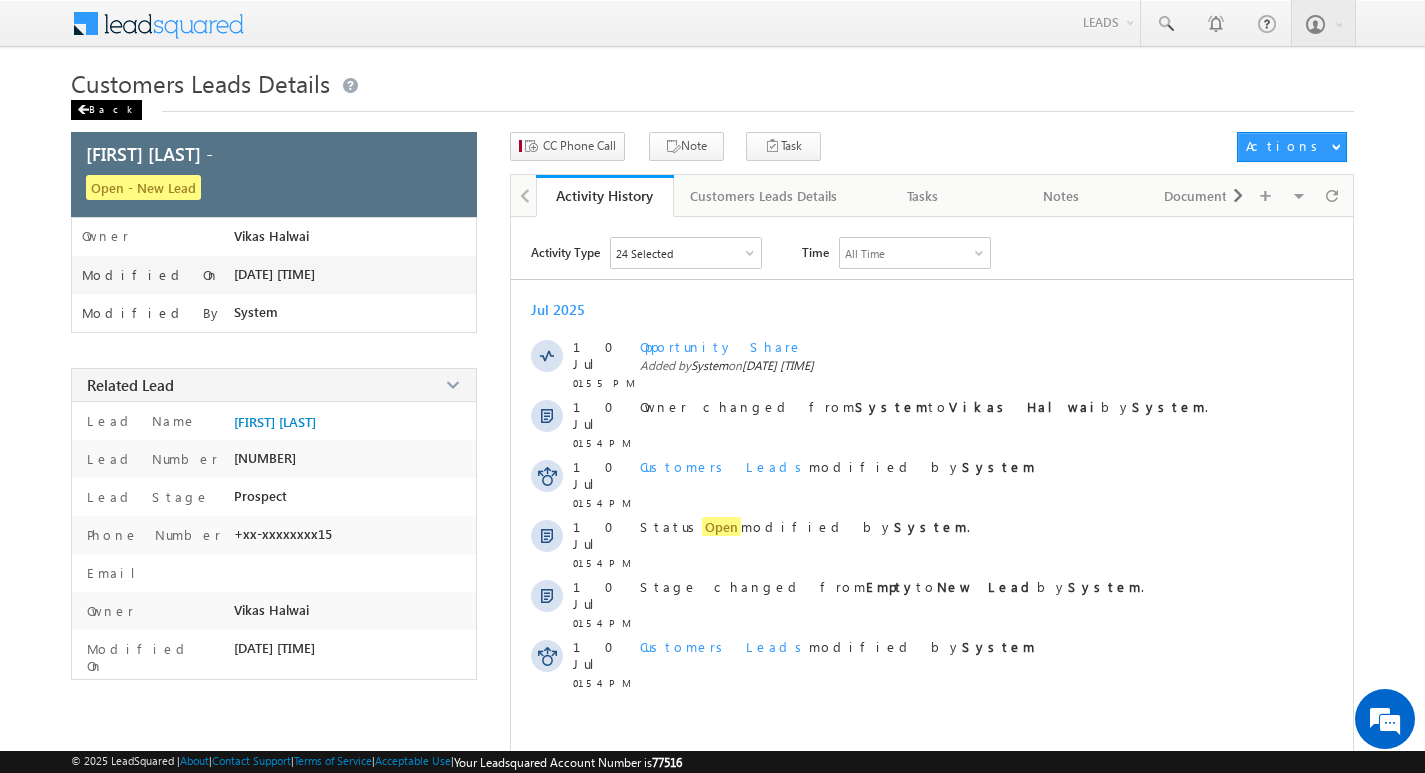 click on "Back" at bounding box center (106, 110) 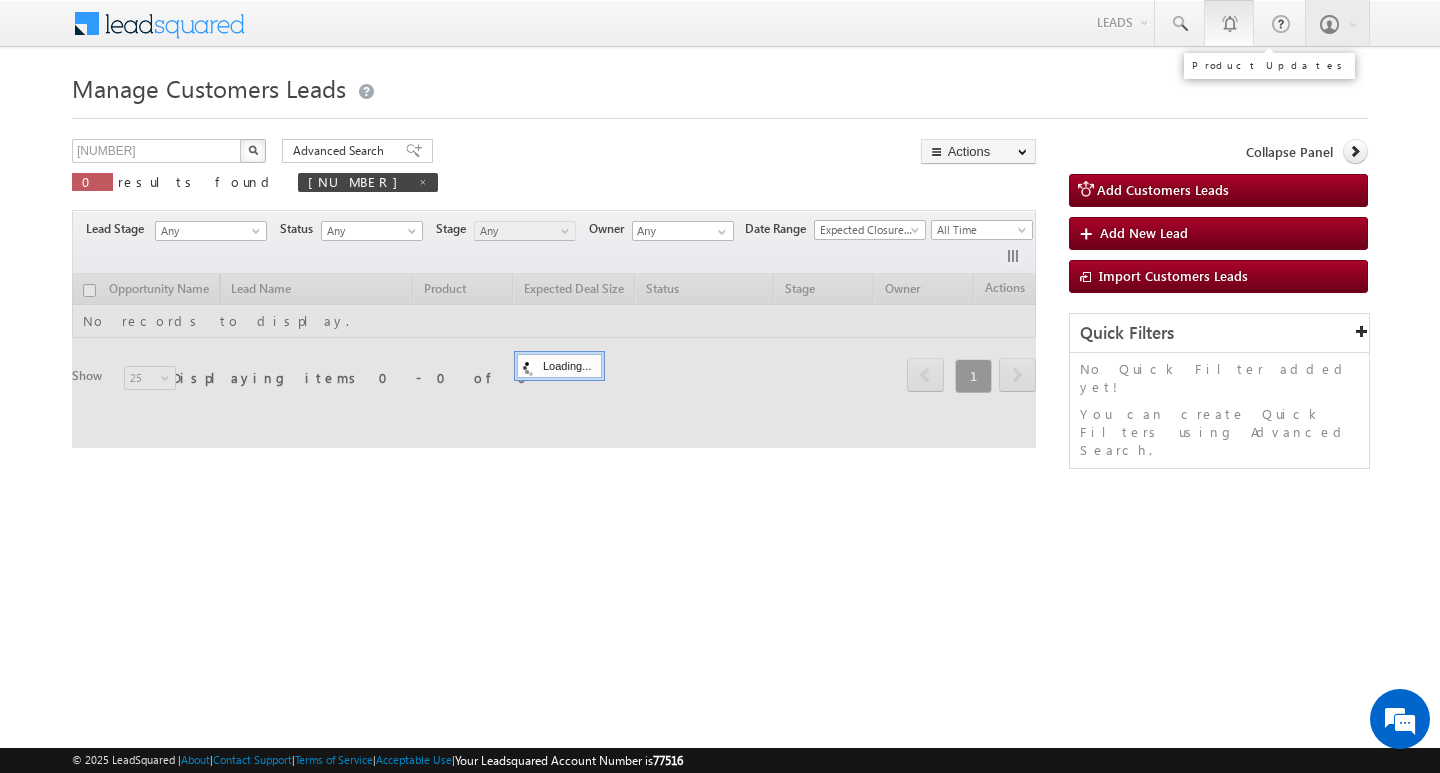 scroll, scrollTop: 0, scrollLeft: 0, axis: both 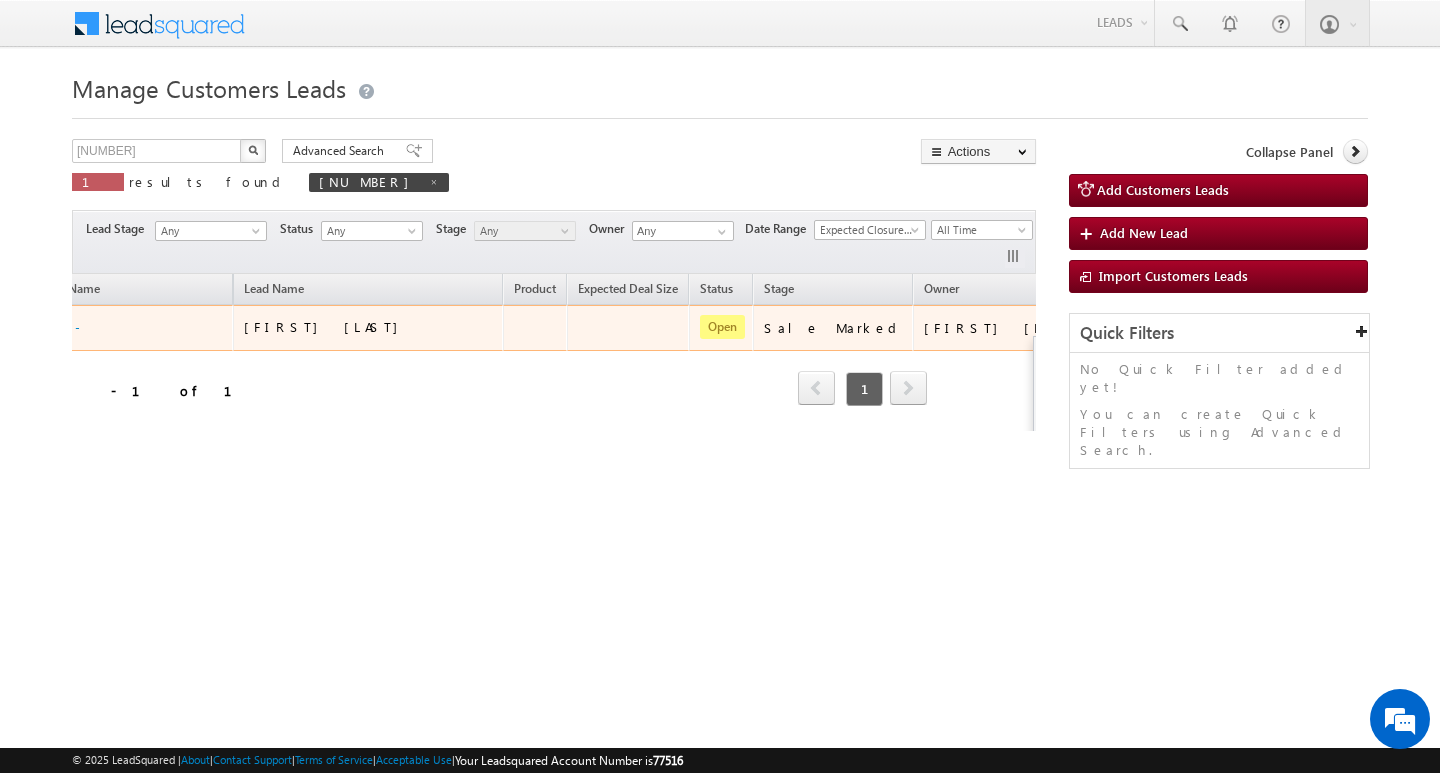 click at bounding box center (1124, 327) 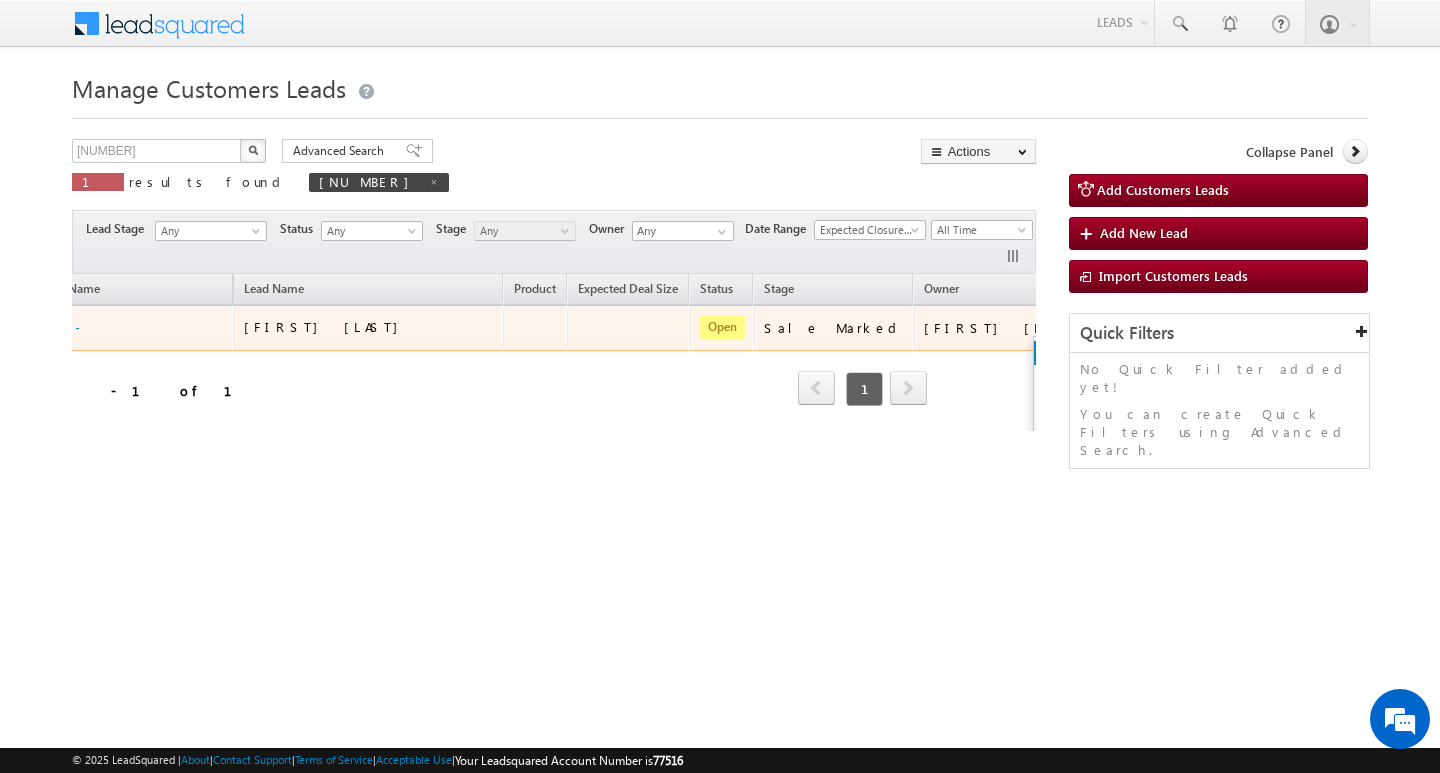 click on "Edit" at bounding box center (1084, 353) 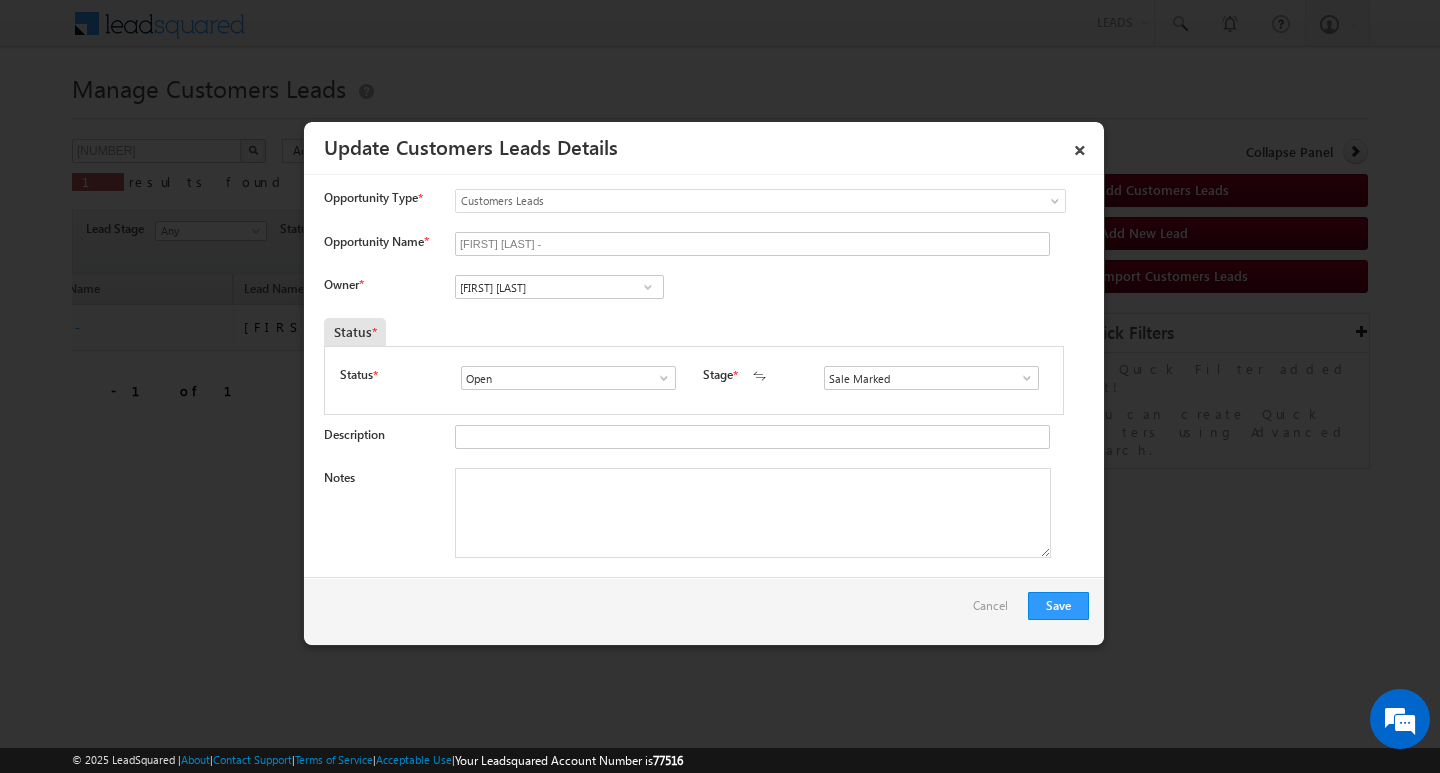 scroll, scrollTop: 0, scrollLeft: 0, axis: both 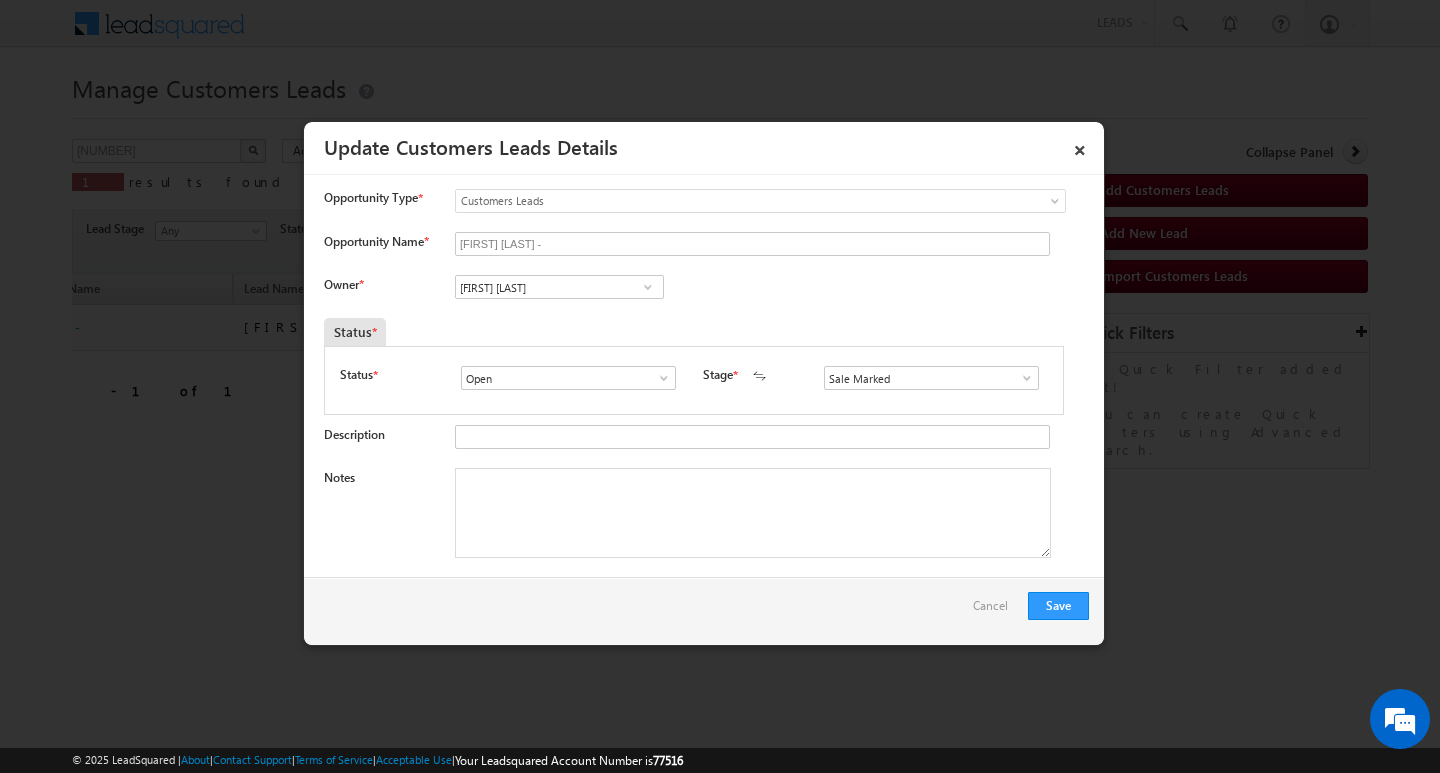 click on "Opportunity Name *
Sohan Lal  -
Owner *
* *" at bounding box center [706, 1101] 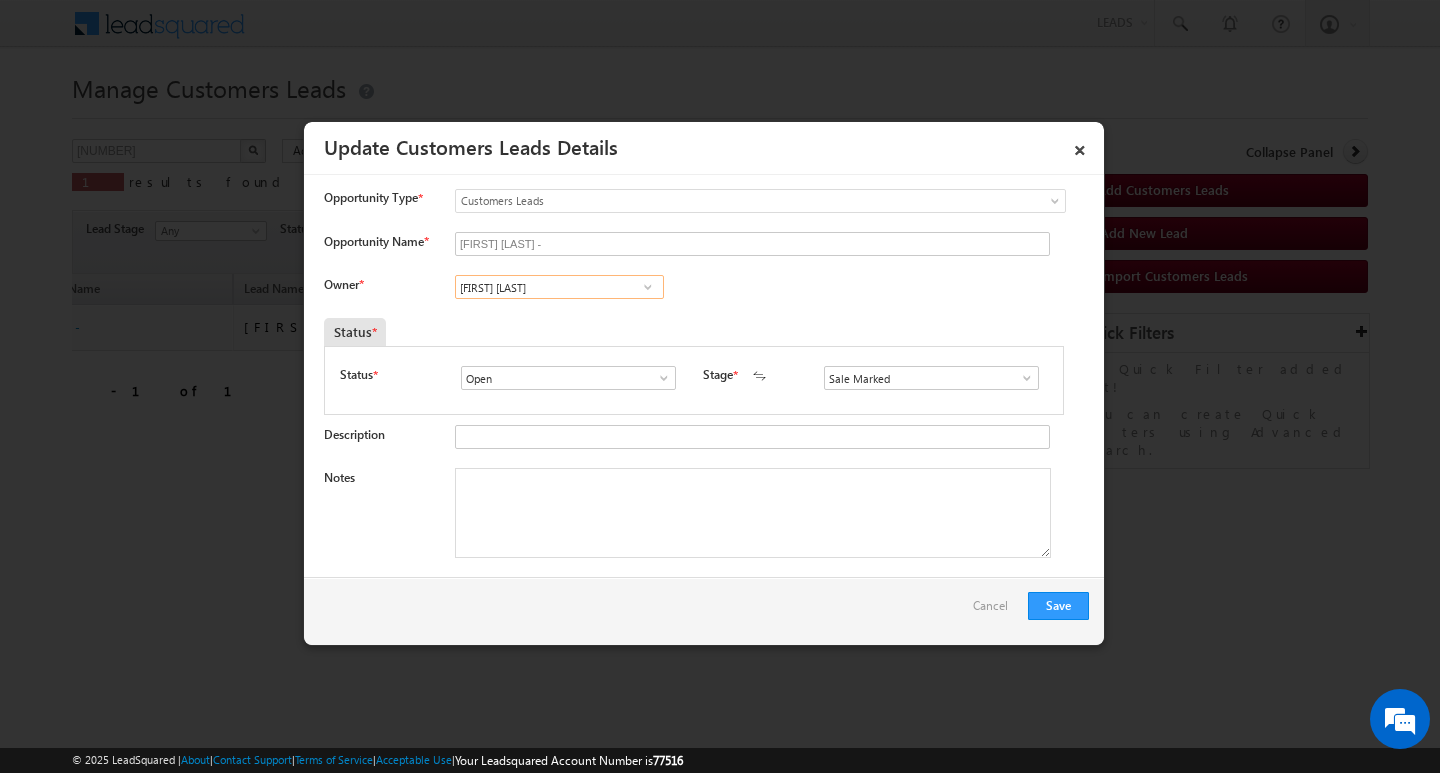 click on "SUMIT KUMAR" at bounding box center (559, 287) 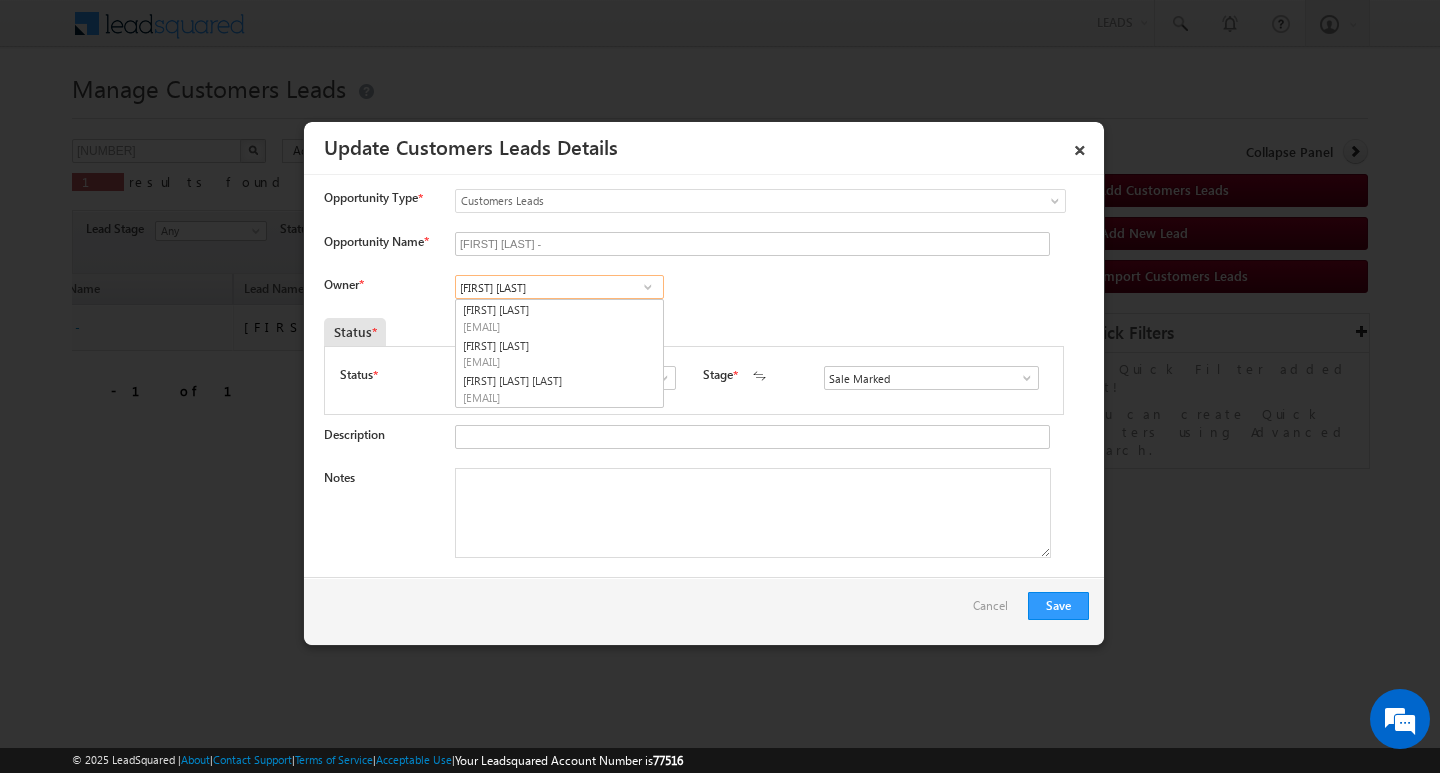paste on "rana.singh@sgrlimited.in" 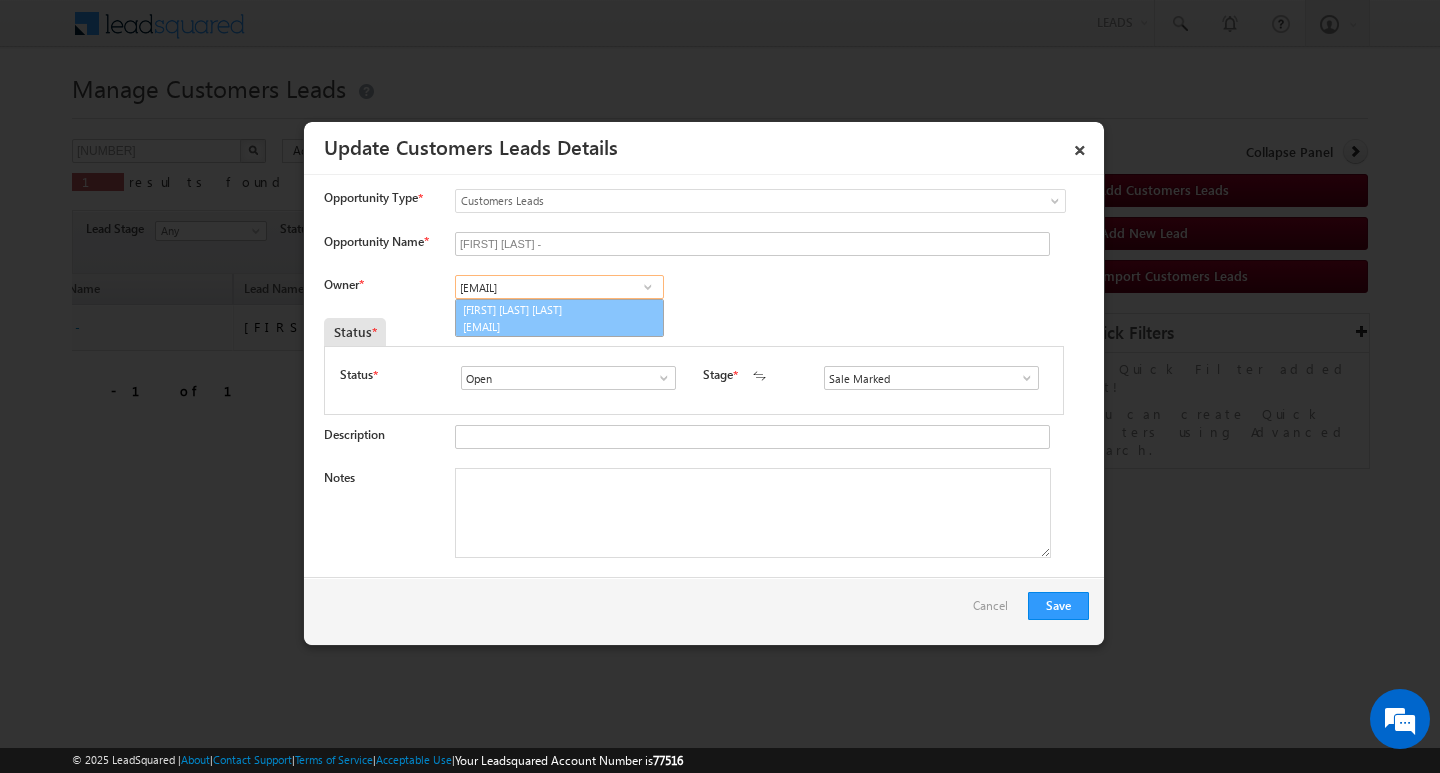 click on "rana.singh@sgrlimited.in" at bounding box center (553, 326) 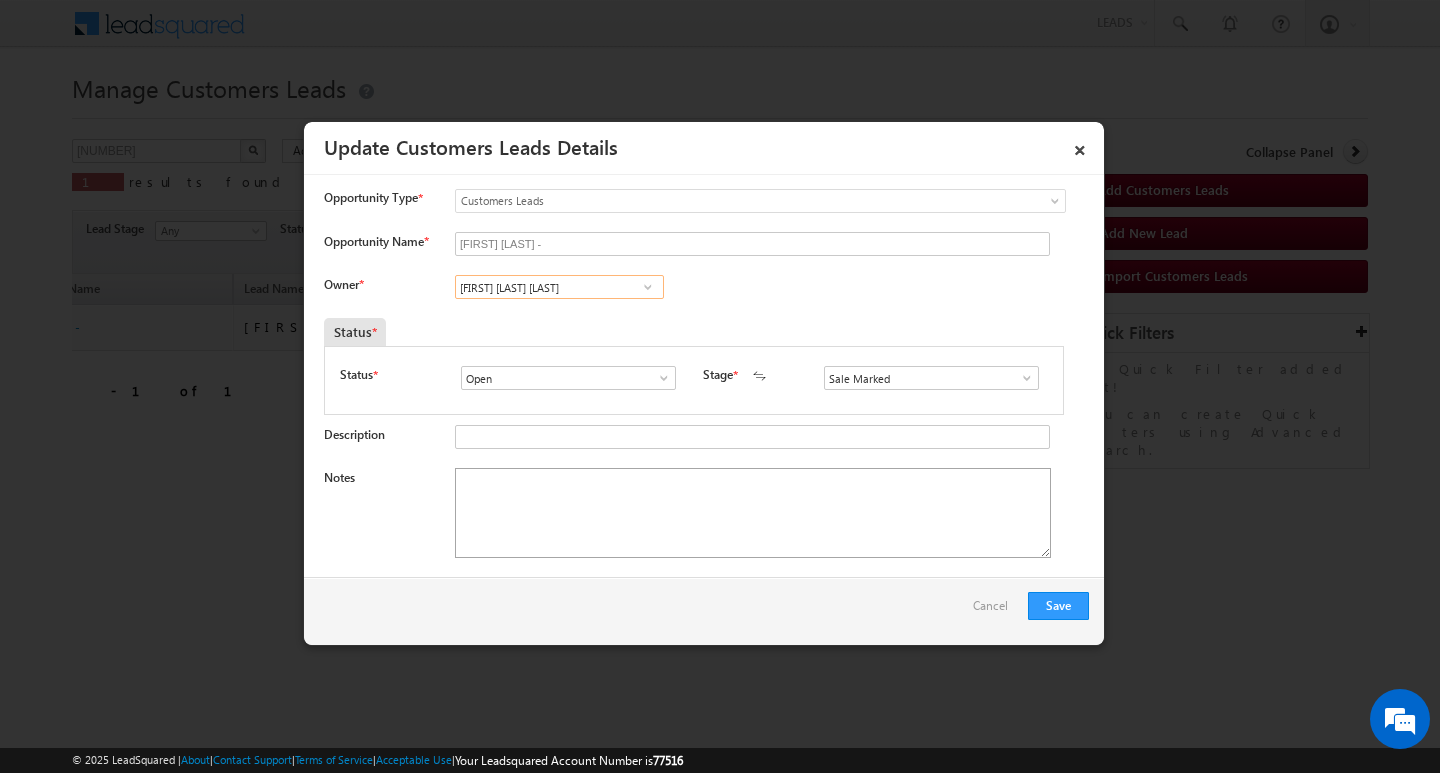 type on "Rana Sangram Singh" 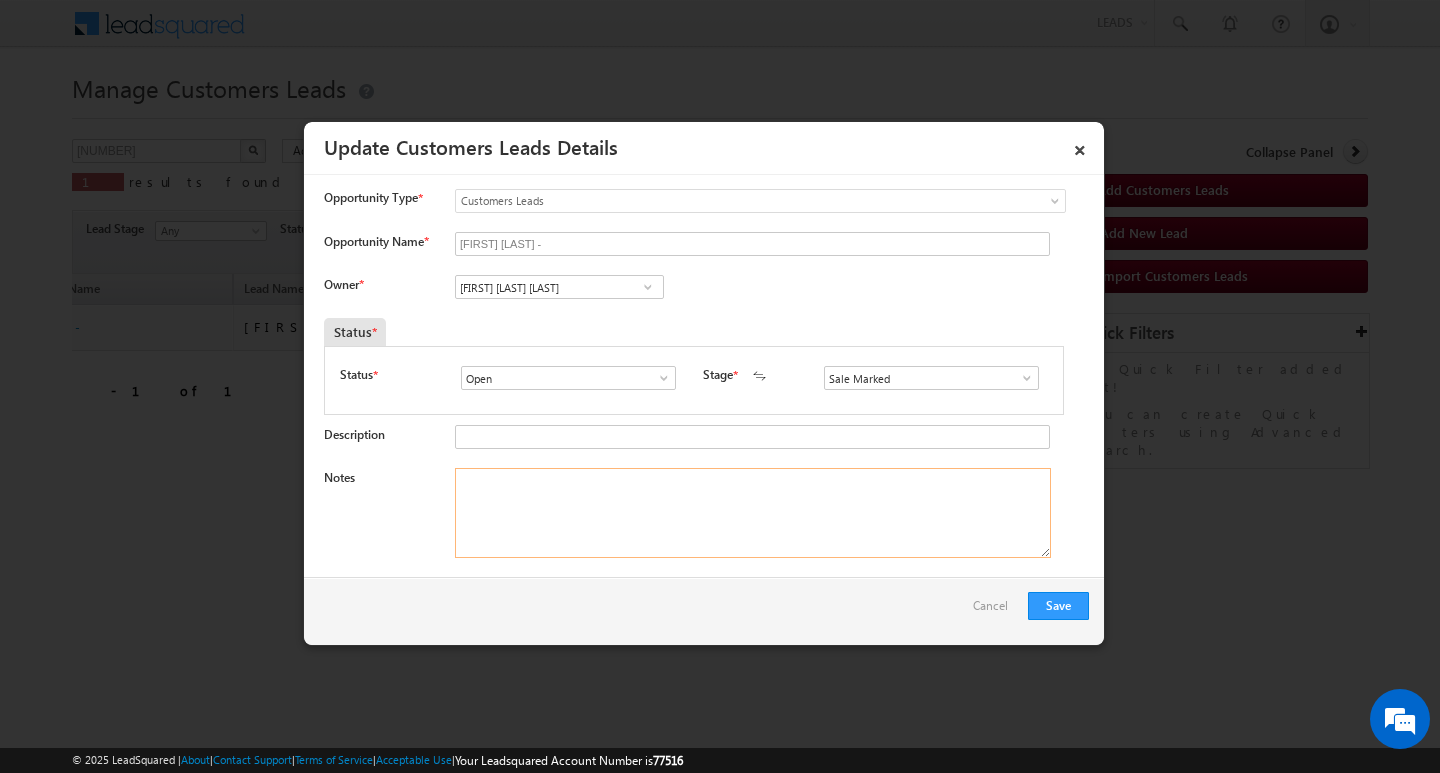 click on "Notes" at bounding box center [753, 513] 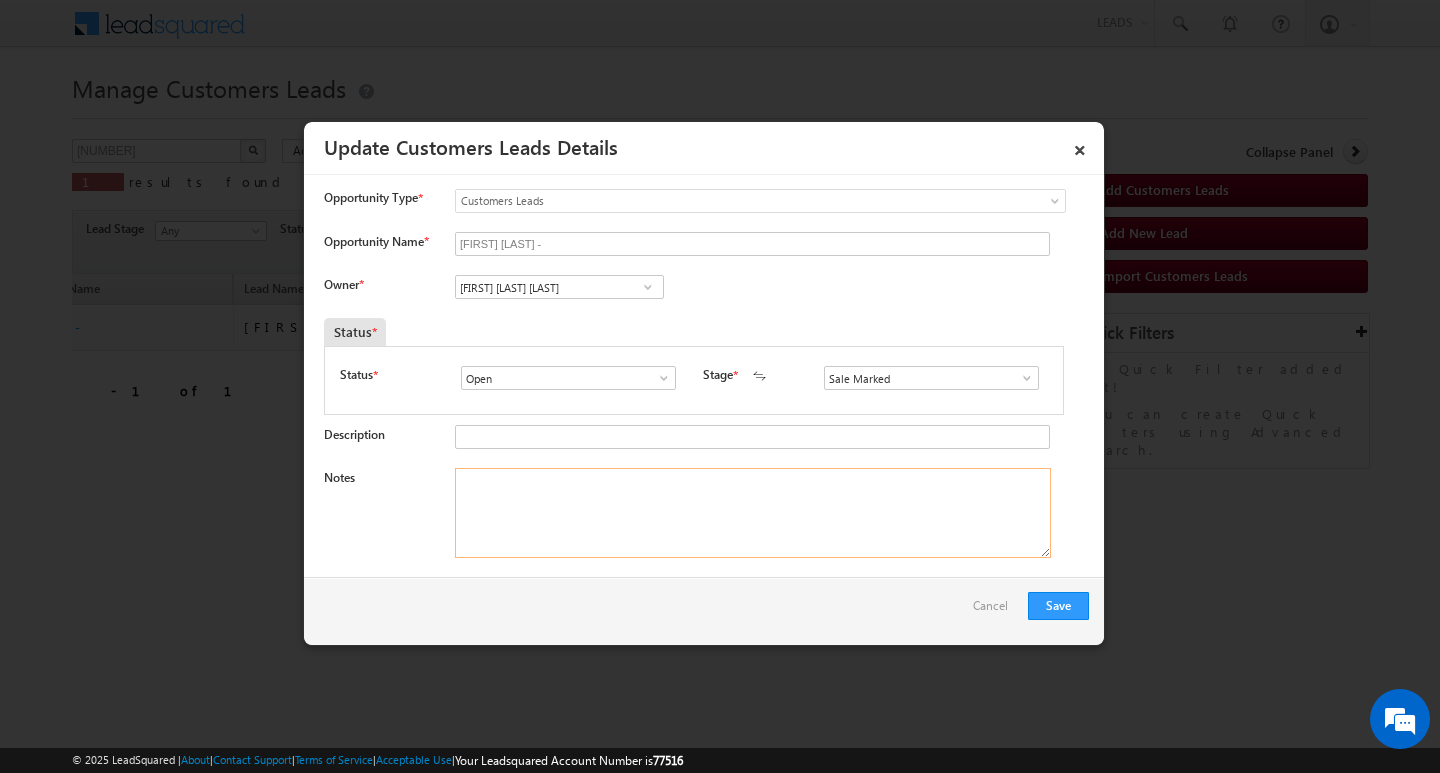 click on "Notes" at bounding box center [753, 513] 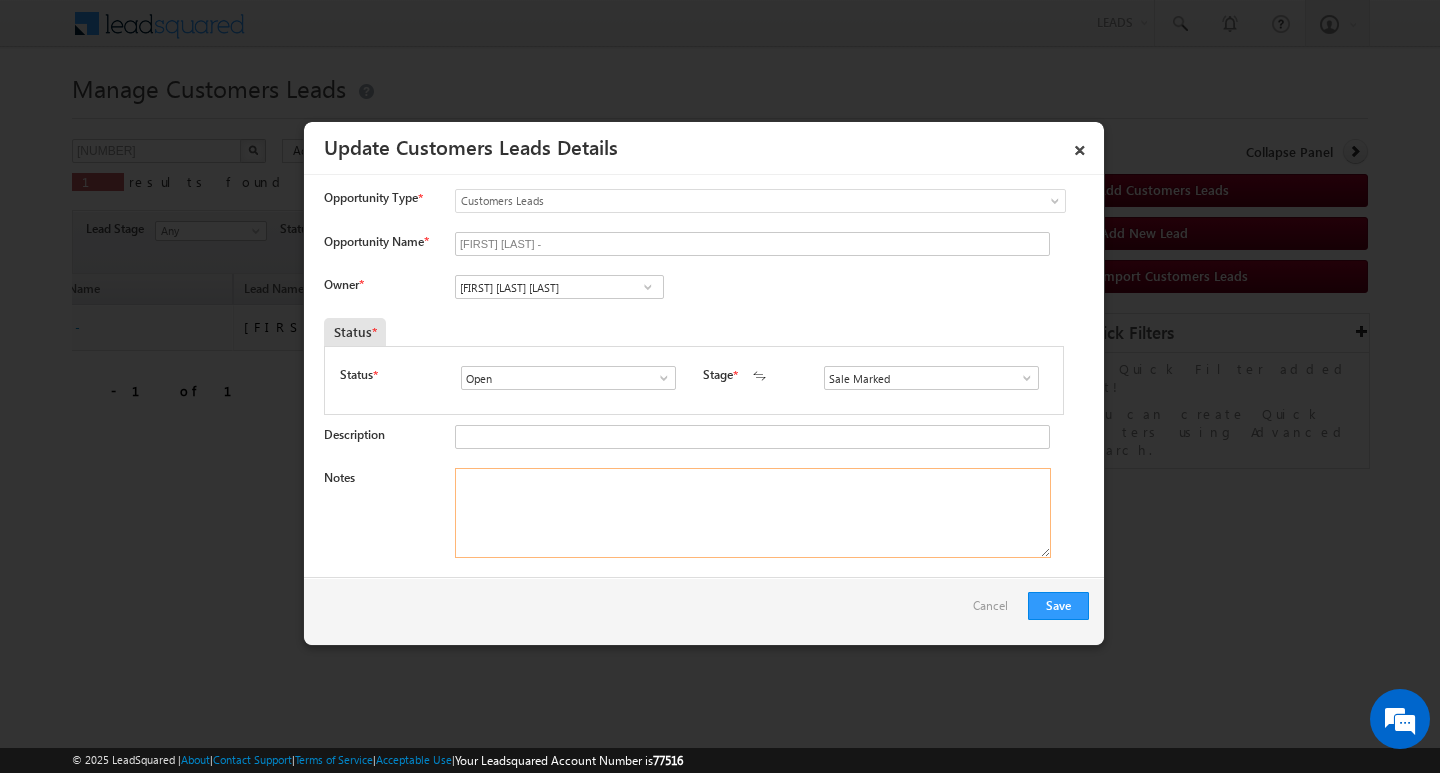 paste on "rana.singh@sgrlimited.in" 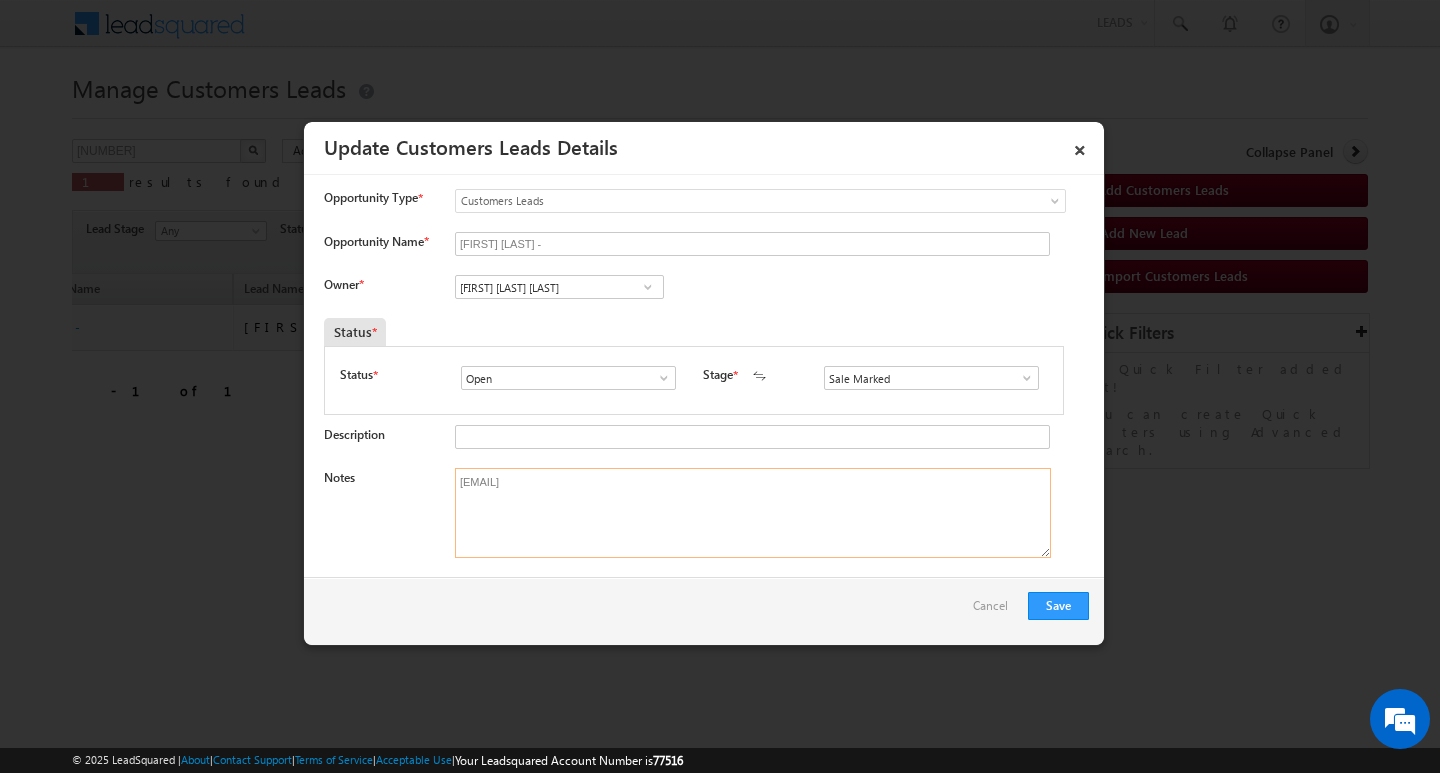 click on "rana.singh@sgrlimited.in" at bounding box center [753, 513] 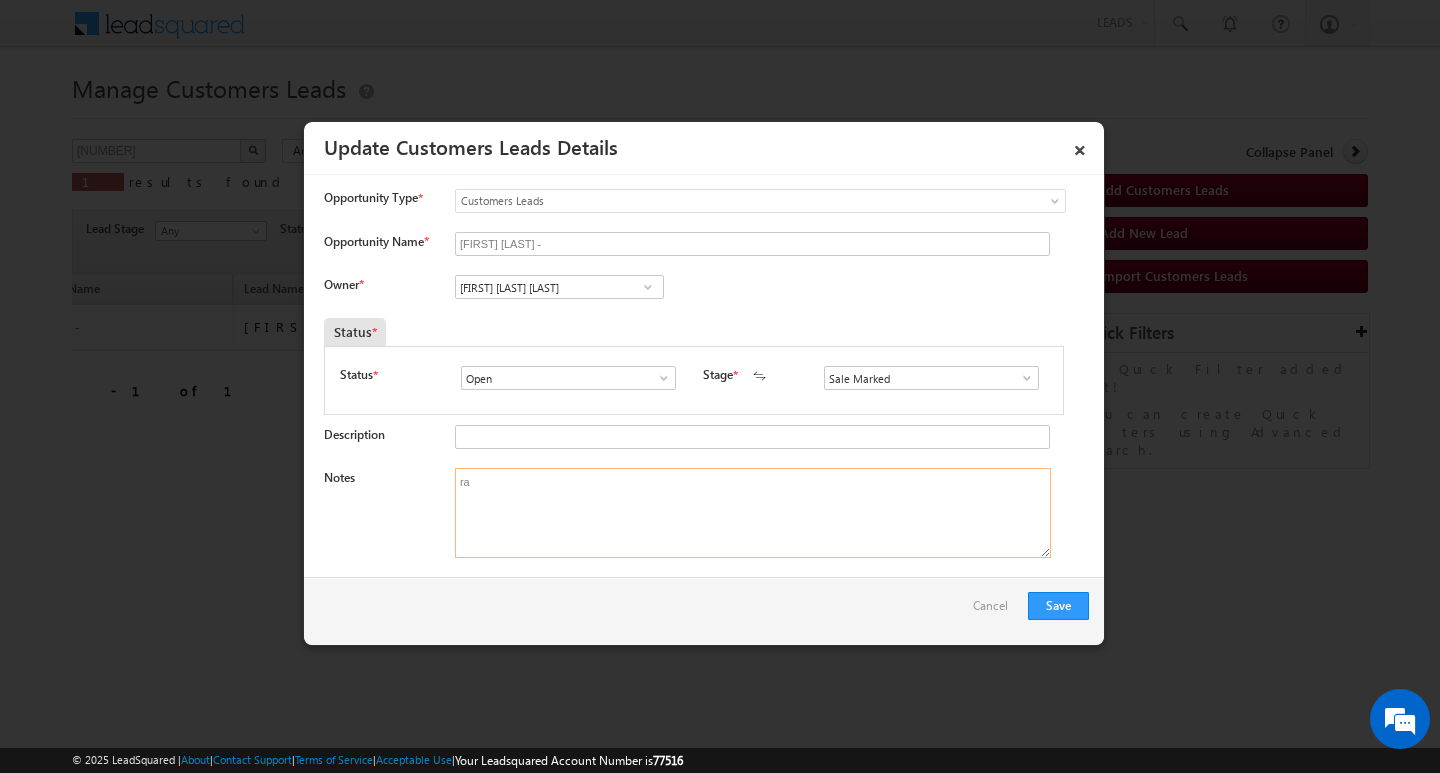 type on "r" 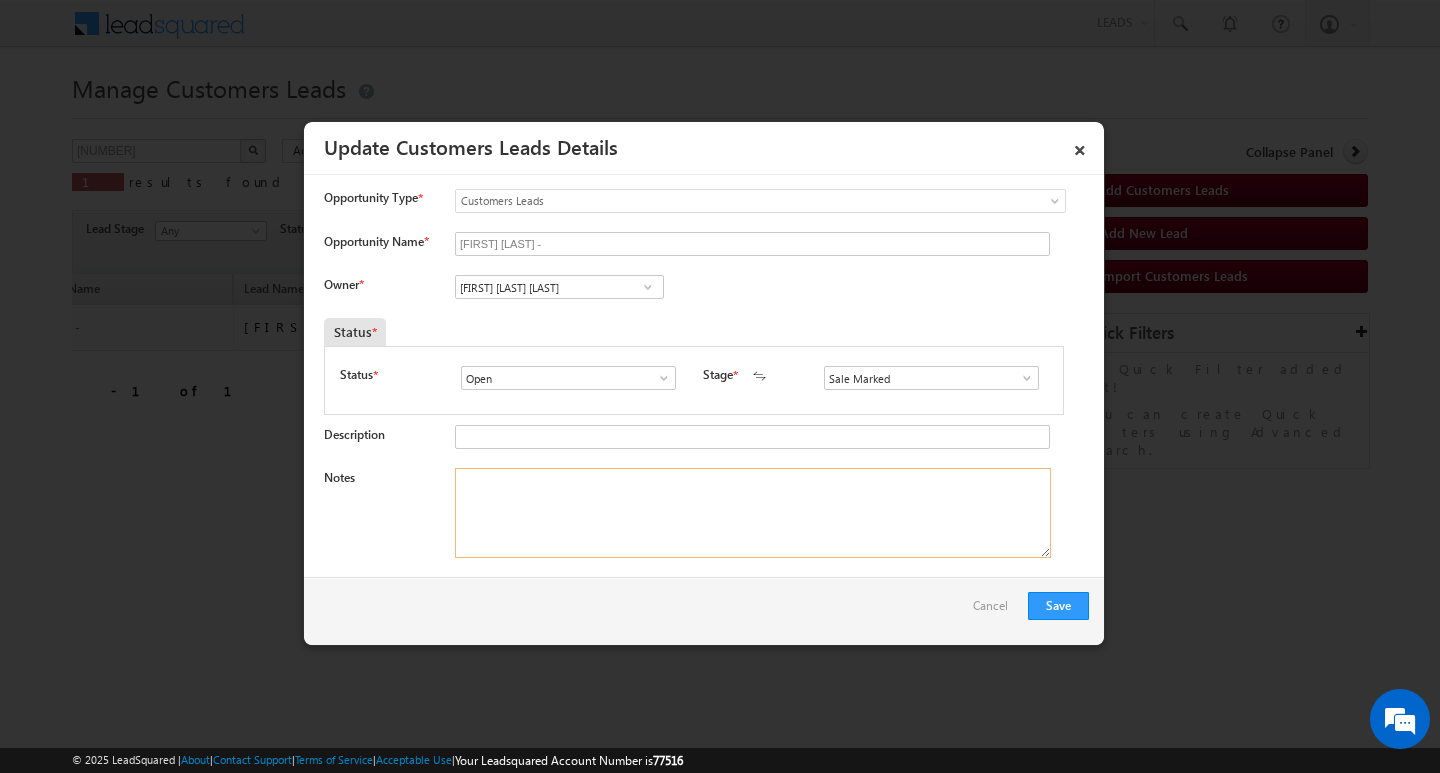click on "Notes" at bounding box center [753, 513] 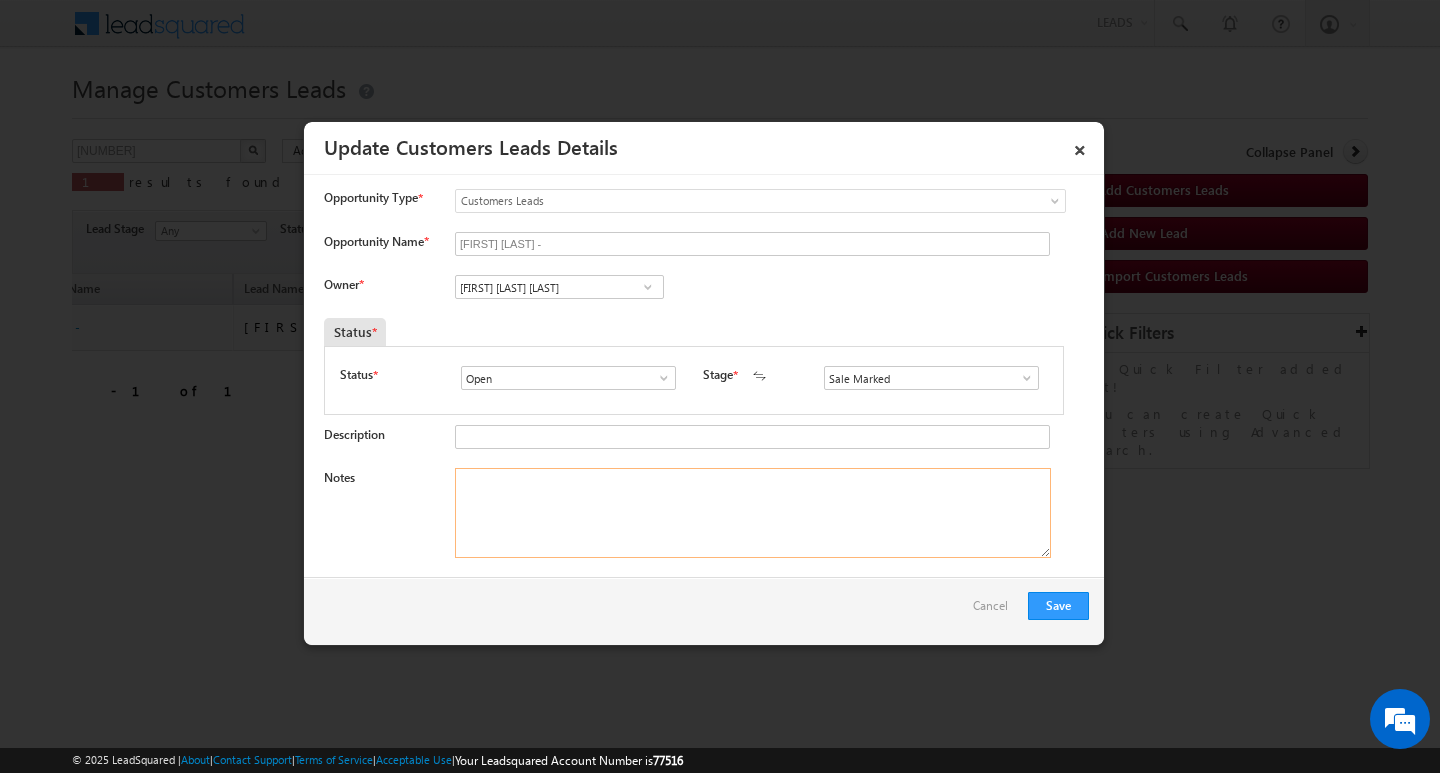 paste on "customer name : Sohan Lal/ ag 36/ b/ phone sopa /  mothe income 40k / work experiec 5y / loan type hl / loanamount 5l / aad sitan pura nesrsh shiva mandira  delhi ncr / pincod 110030/ id 562828/ phone no : 8287063615" 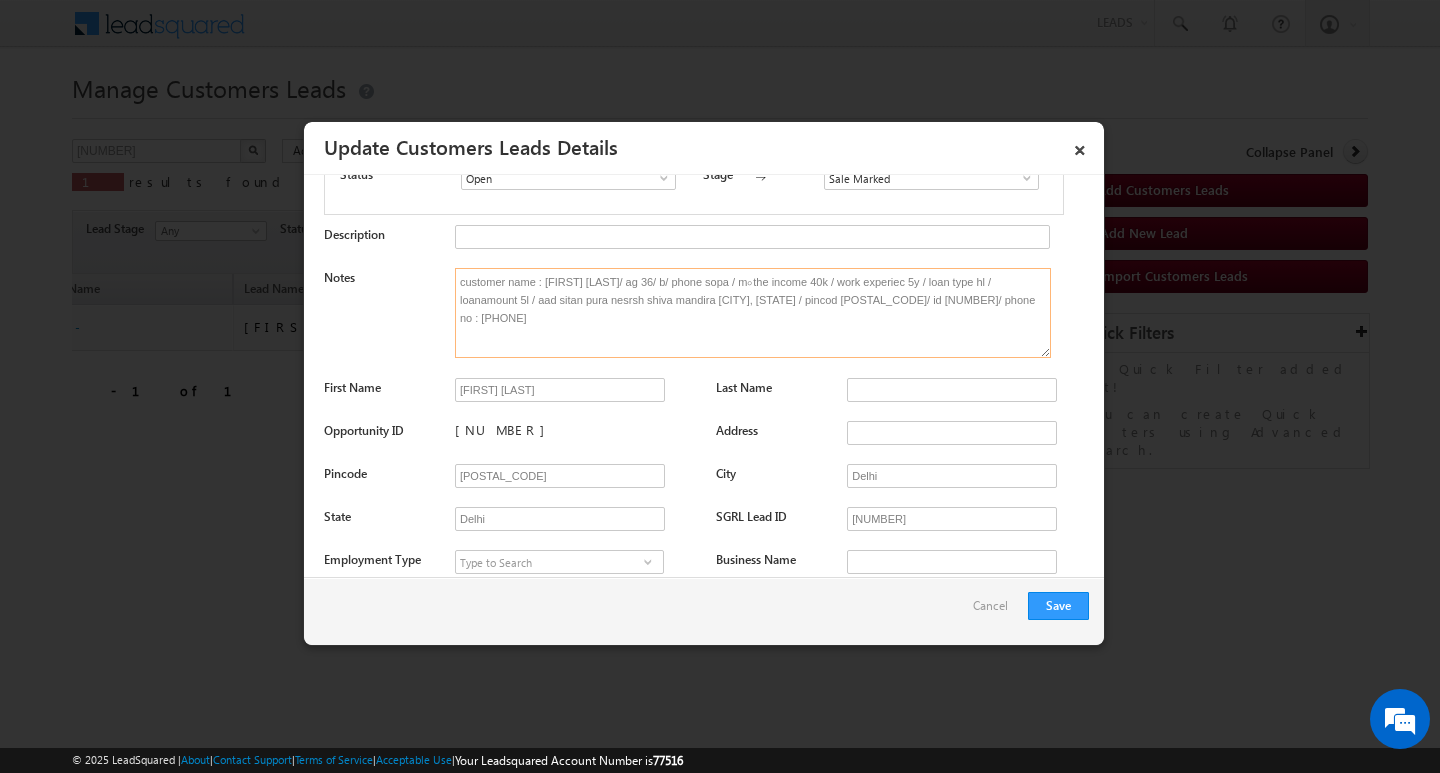 scroll, scrollTop: 0, scrollLeft: 0, axis: both 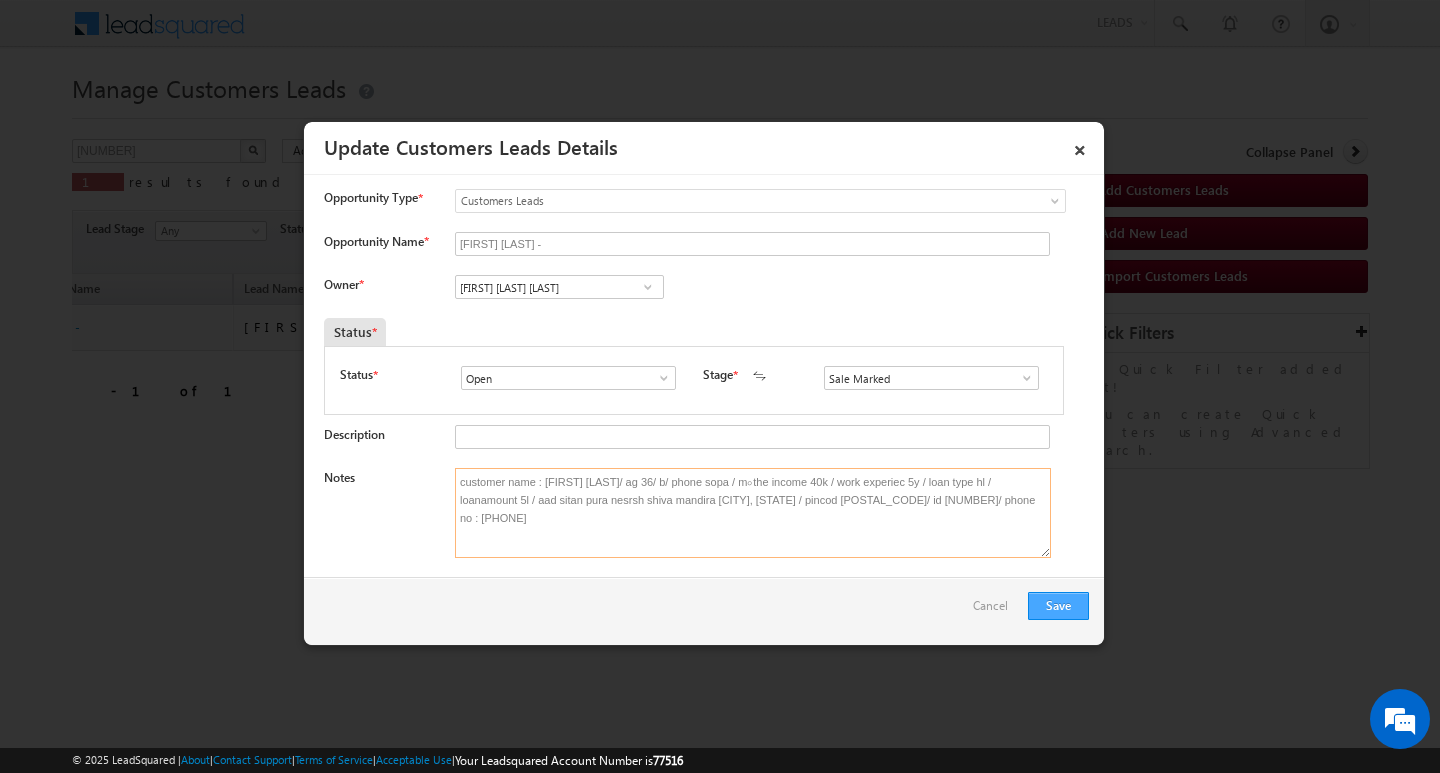 type on "customer name : Sohan Lal/ ag 36/ b/ phone sopa /  mothe income 40k / work experiec 5y / loan type hl / loanamount 5l / aad sitan pura nesrsh shiva mandira  delhi ncr / pincod 110030/ id 562828/ phone no : 8287063615" 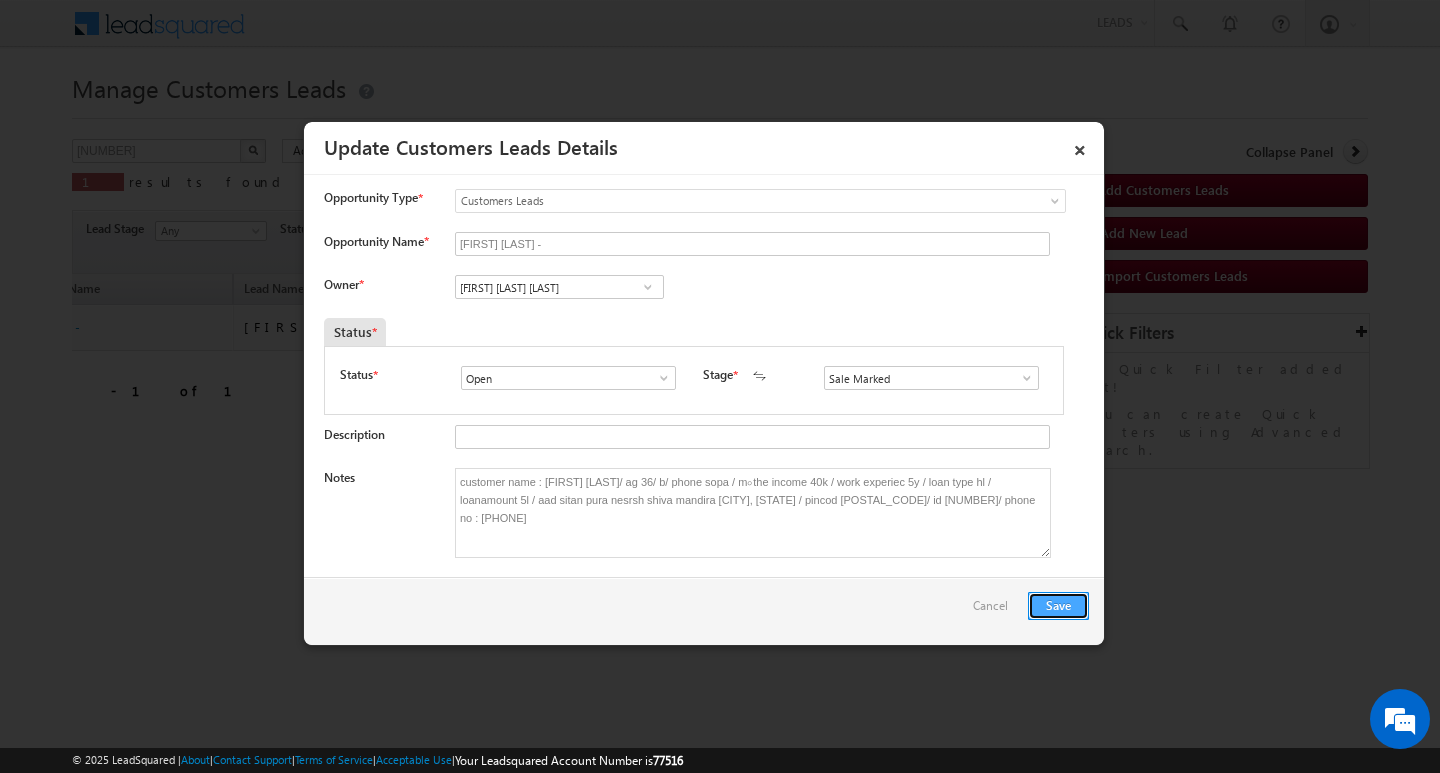 click on "Save" at bounding box center (1058, 606) 